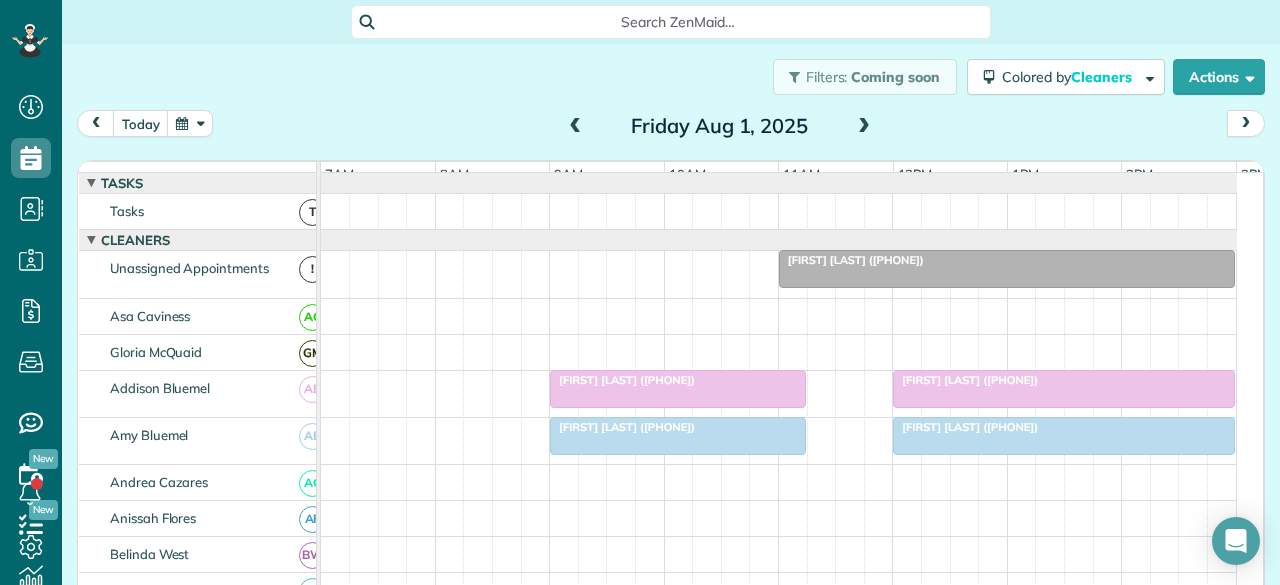 scroll, scrollTop: 0, scrollLeft: 0, axis: both 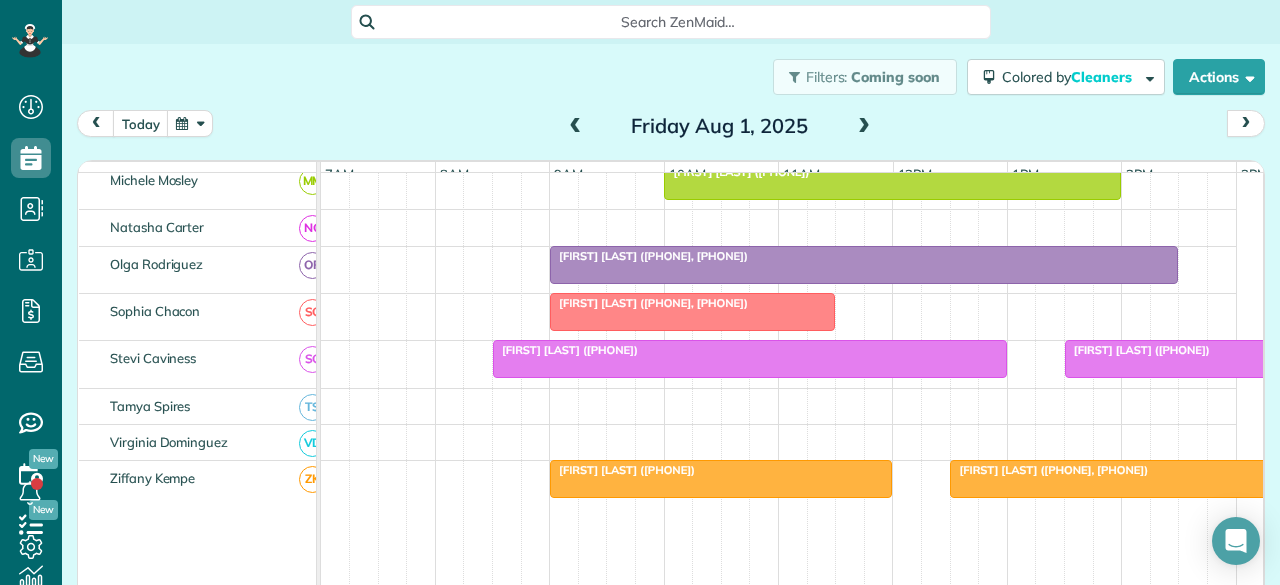 click at bounding box center [864, 127] 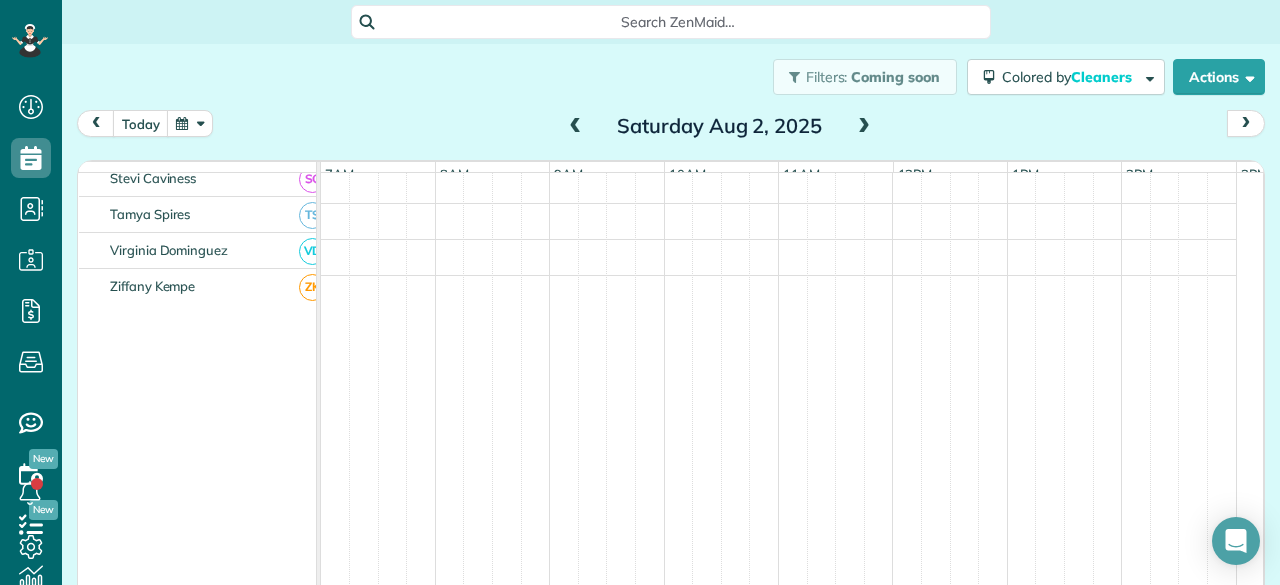scroll, scrollTop: 942, scrollLeft: 0, axis: vertical 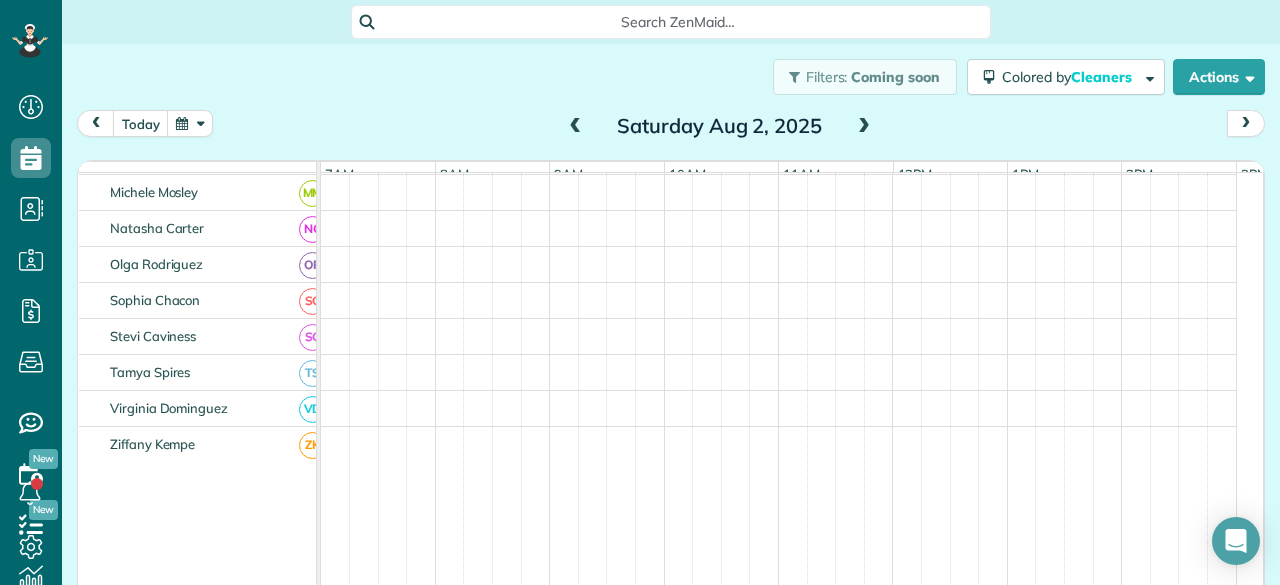 click at bounding box center [864, 127] 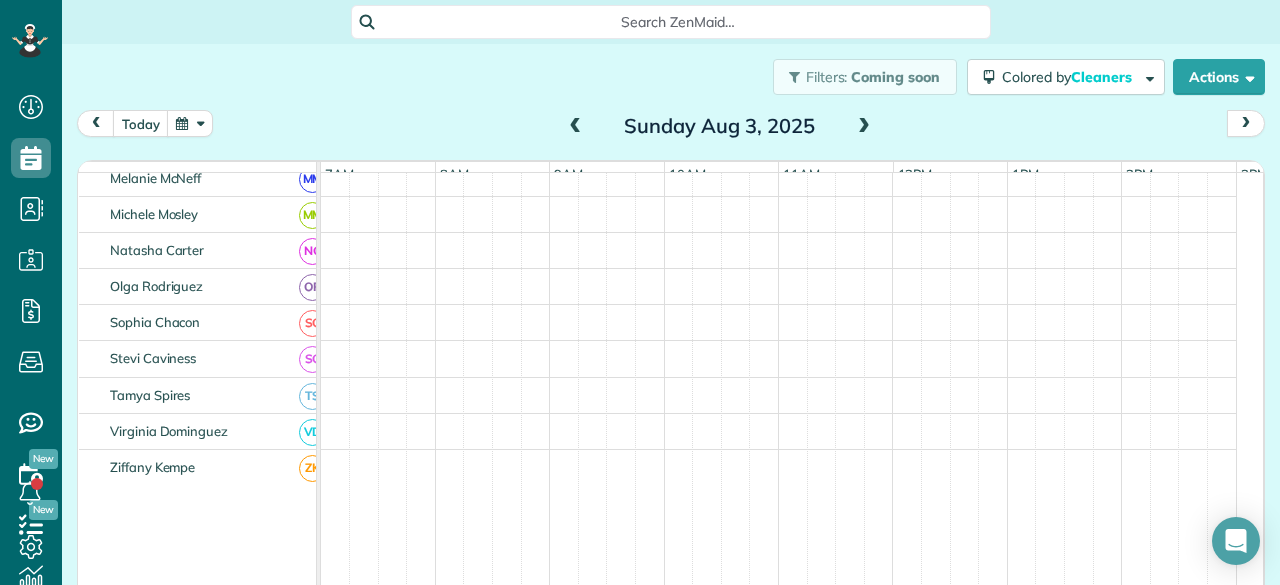 scroll, scrollTop: 965, scrollLeft: 0, axis: vertical 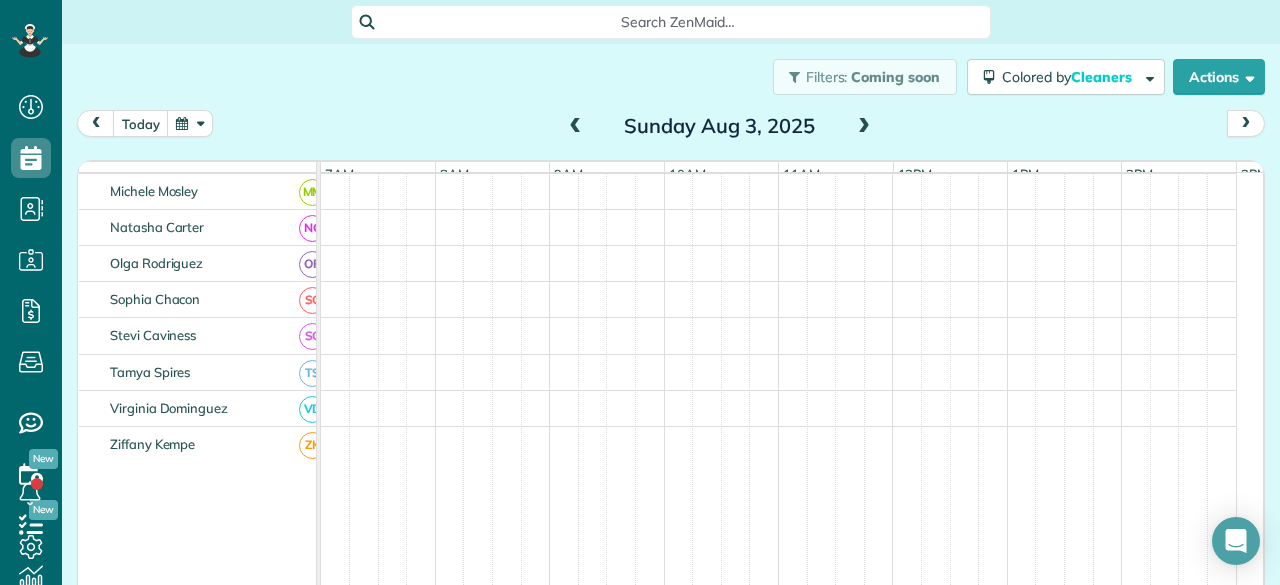 click at bounding box center (864, 127) 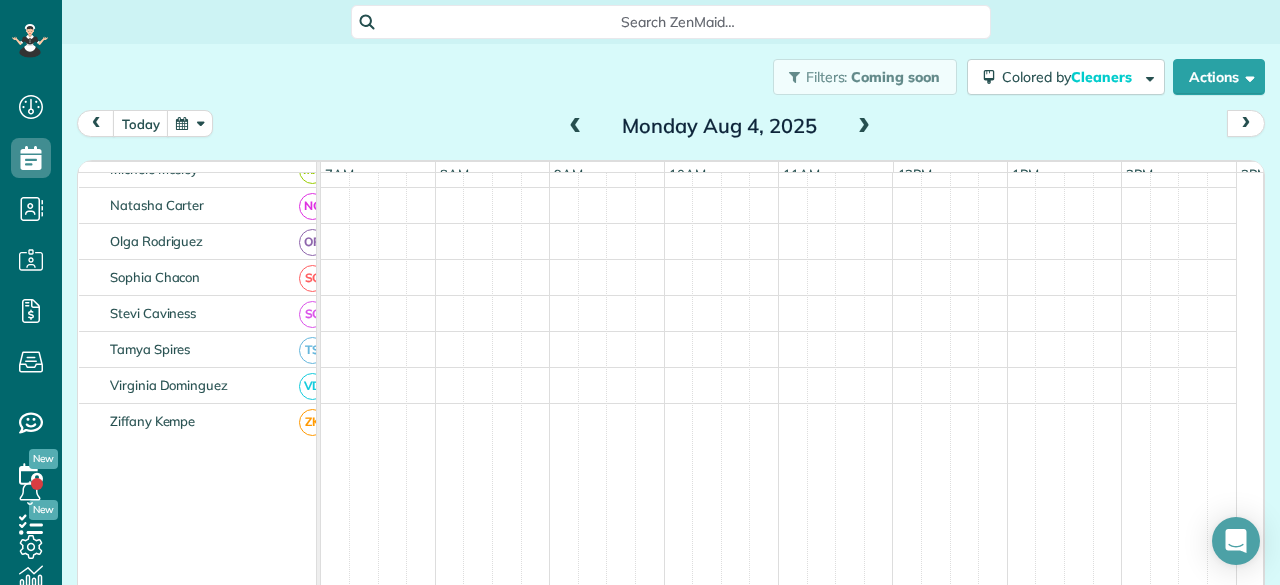 scroll, scrollTop: 942, scrollLeft: 0, axis: vertical 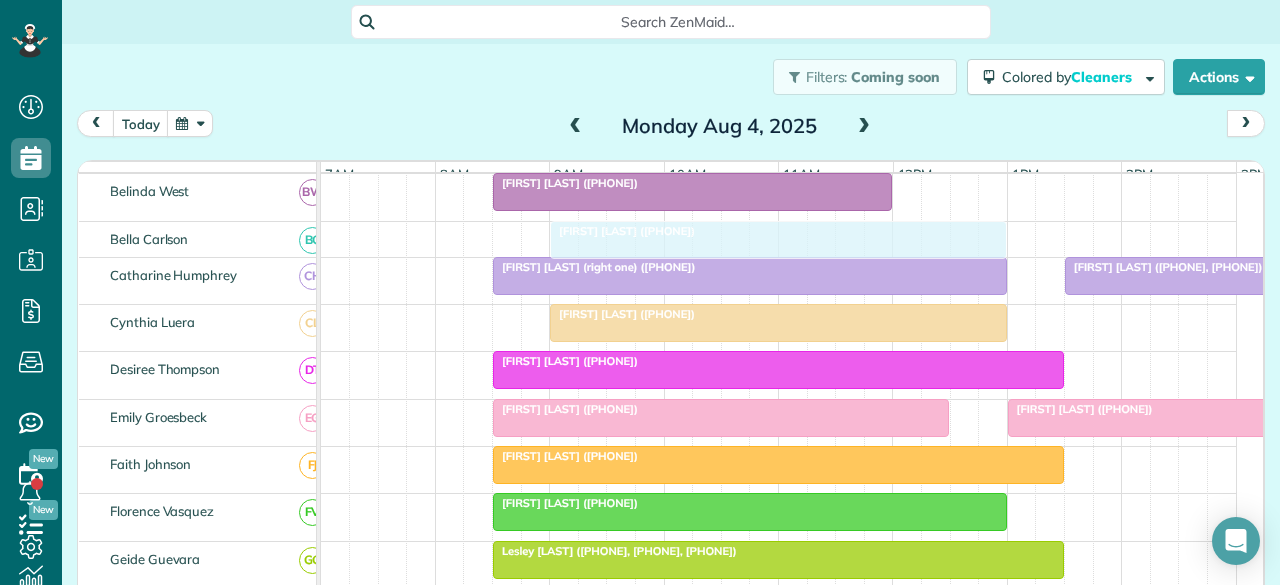 drag, startPoint x: 576, startPoint y: 406, endPoint x: 638, endPoint y: 247, distance: 170.66048 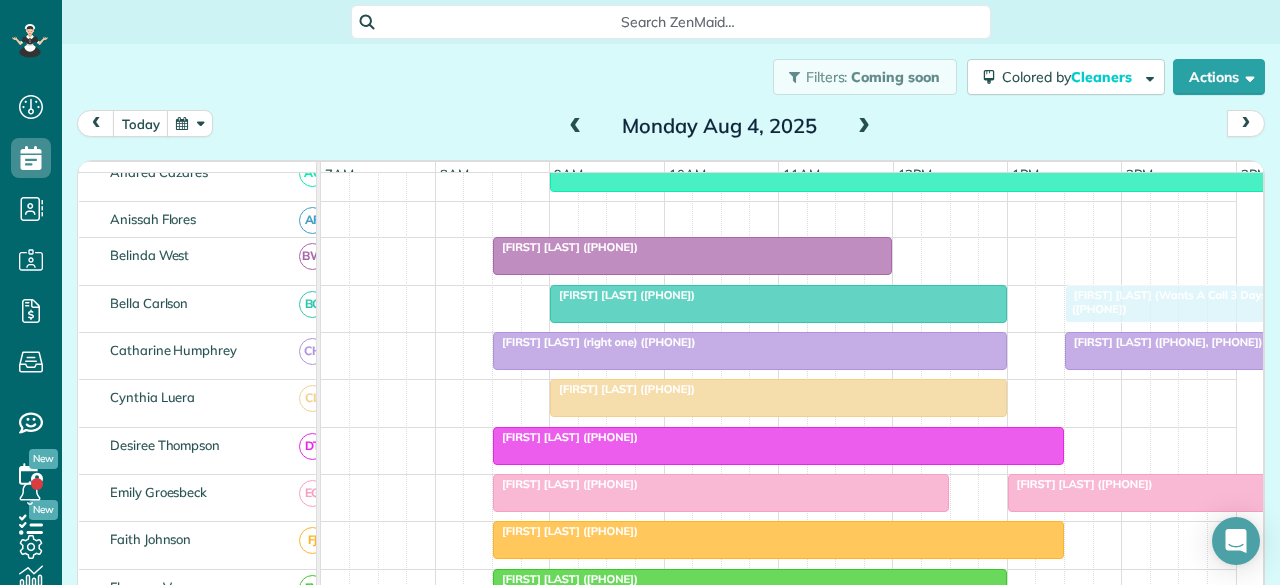 drag, startPoint x: 1066, startPoint y: 356, endPoint x: 1113, endPoint y: 308, distance: 67.17886 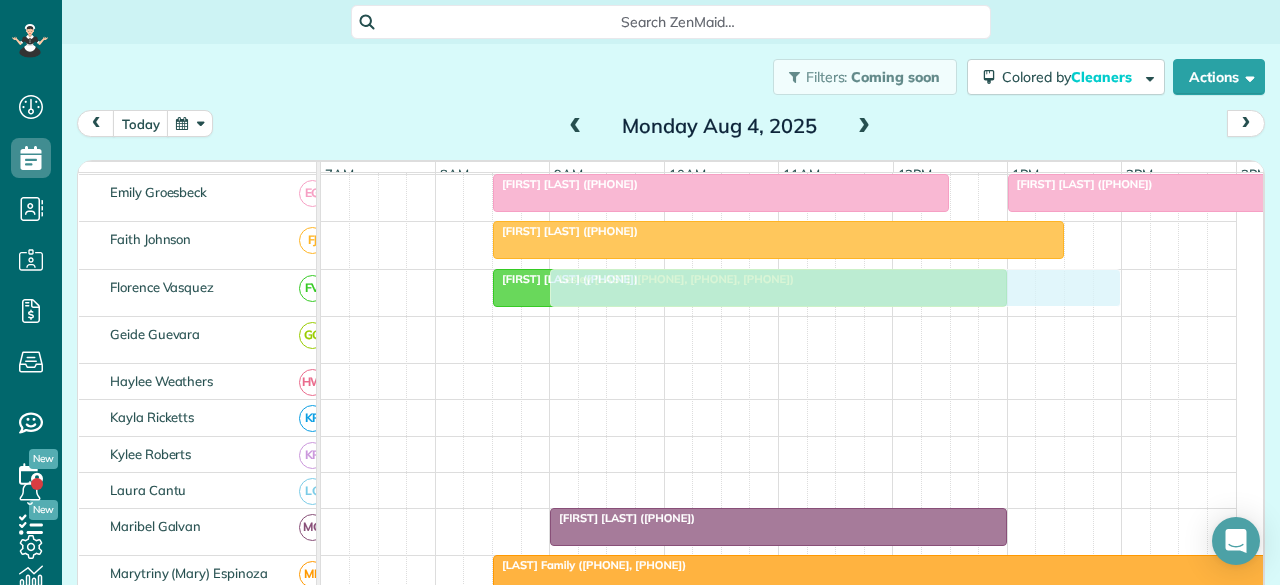 drag, startPoint x: 527, startPoint y: 341, endPoint x: 590, endPoint y: 292, distance: 79.81228 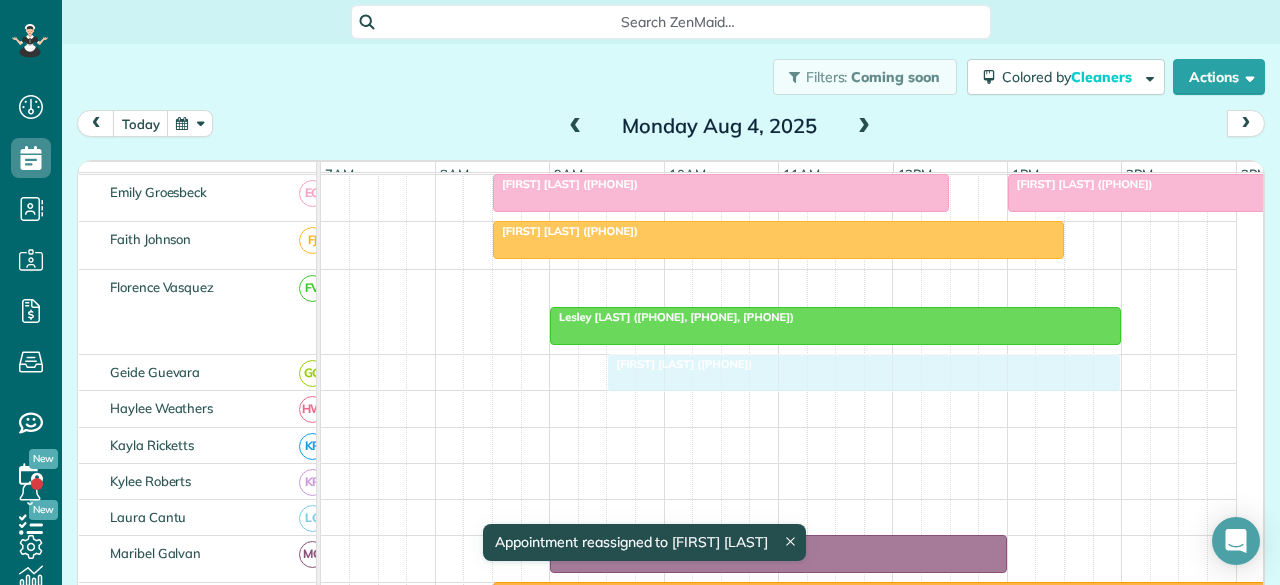 drag, startPoint x: 537, startPoint y: 286, endPoint x: 652, endPoint y: 378, distance: 147.27185 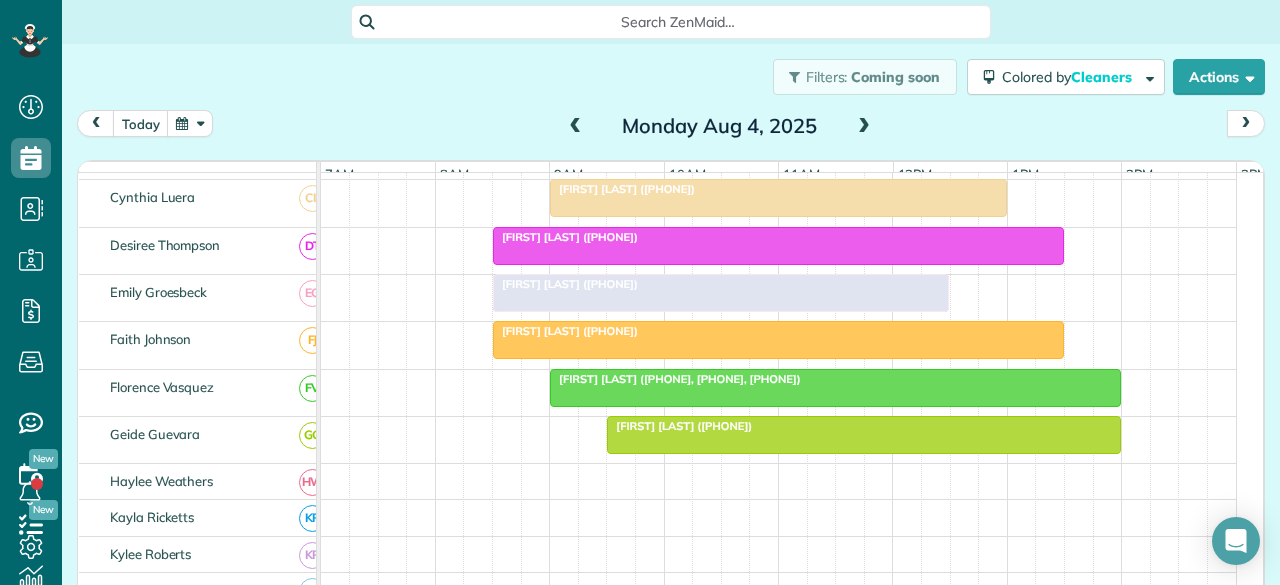 drag, startPoint x: 1114, startPoint y: 304, endPoint x: 598, endPoint y: 313, distance: 516.0785 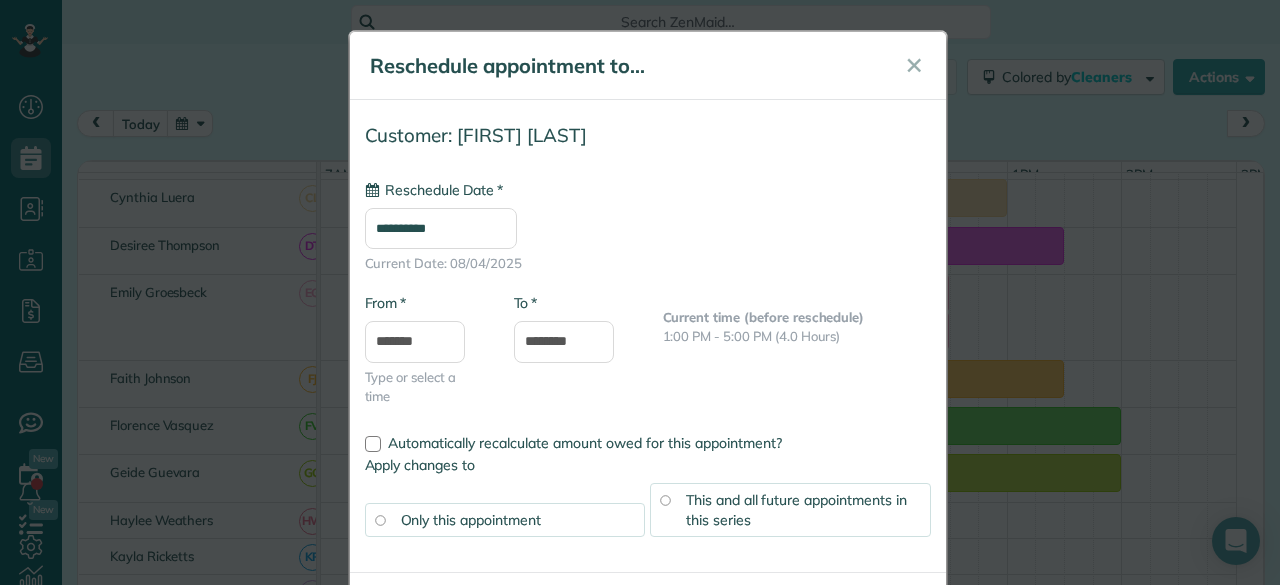 click on "**********" at bounding box center (441, 228) 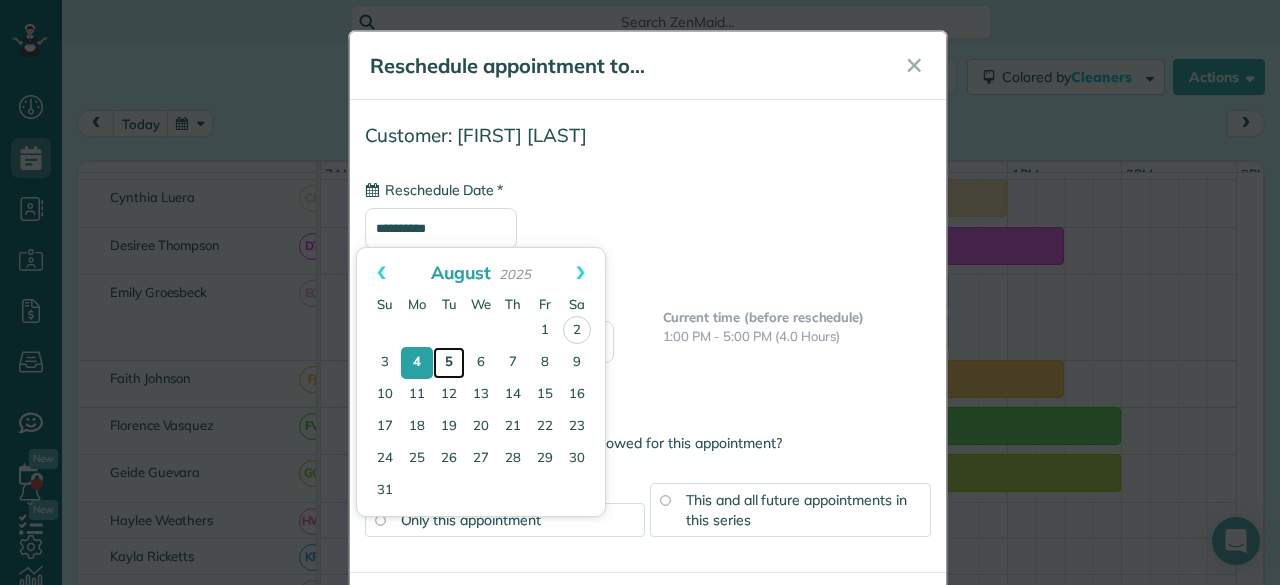 click on "5" at bounding box center [449, 363] 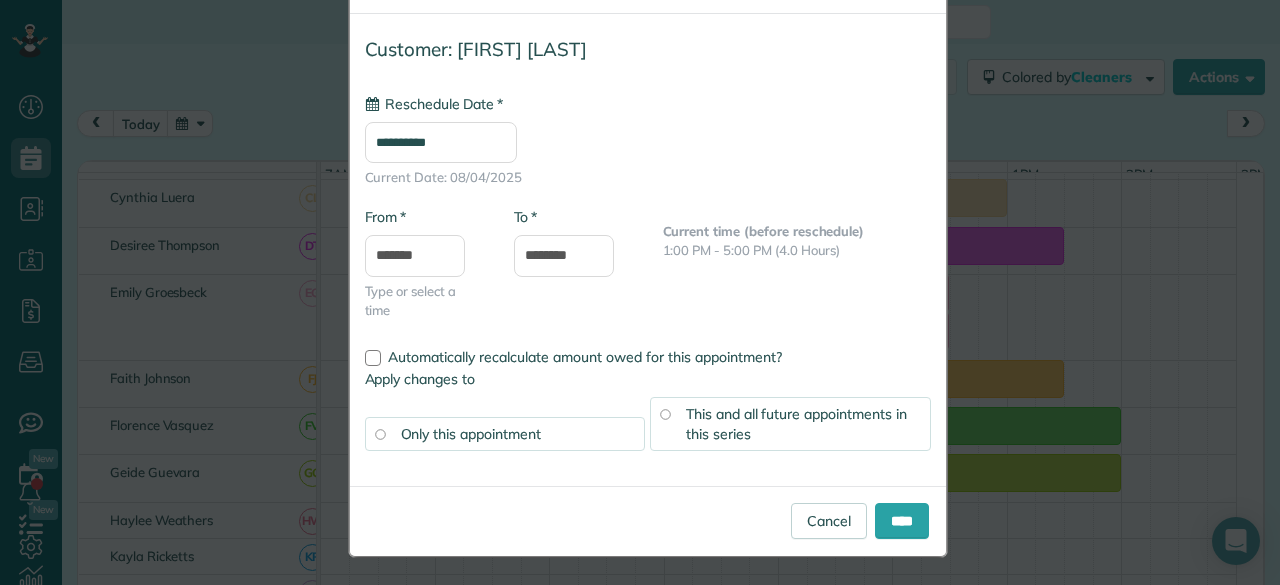 click on "This and all future appointments in this series" at bounding box center (790, 424) 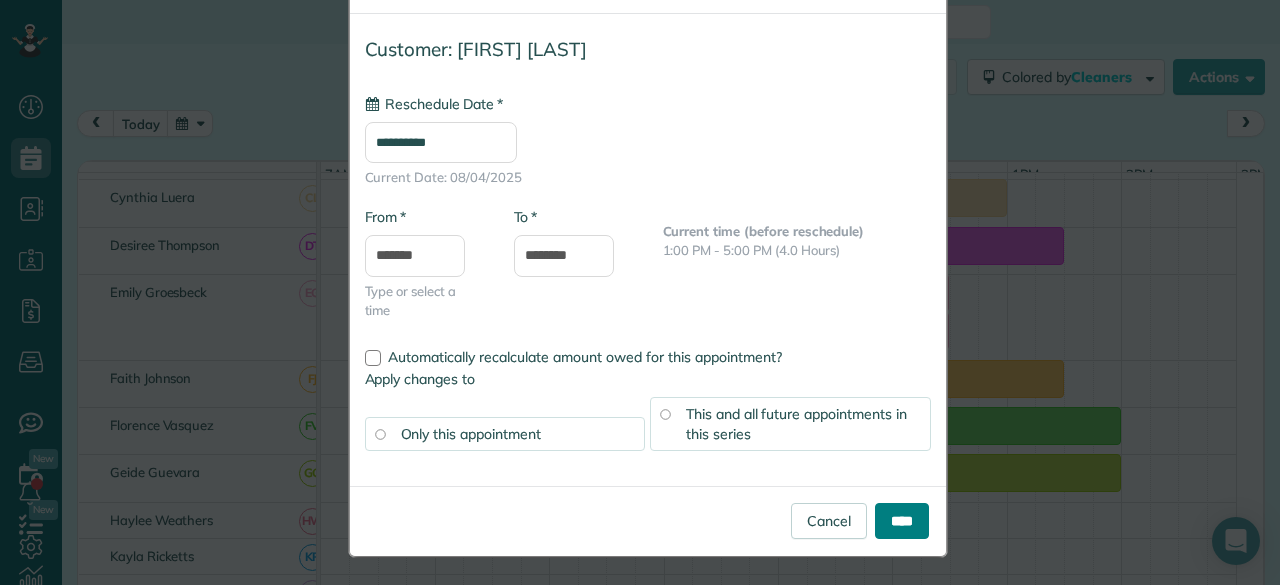 click on "****" at bounding box center (902, 521) 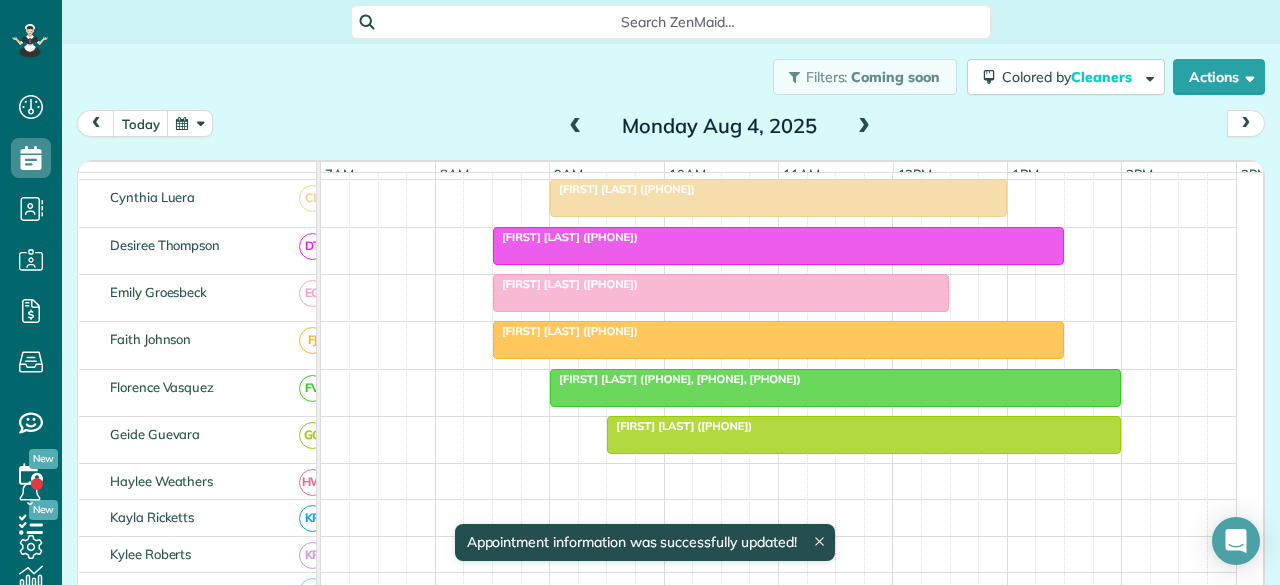 click at bounding box center [864, 127] 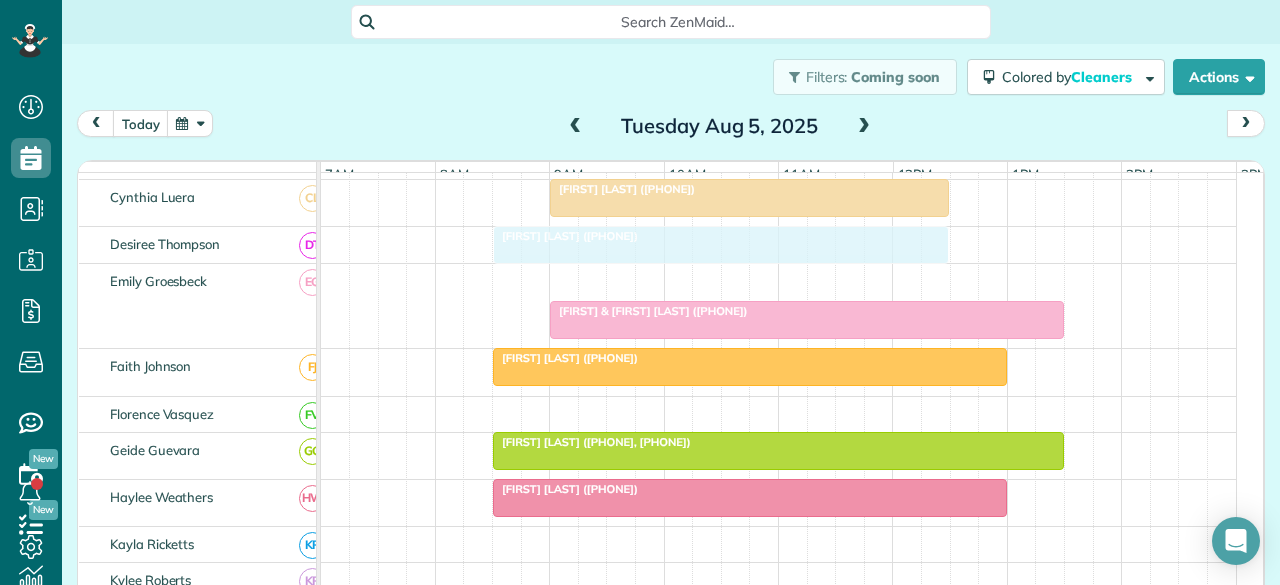 drag, startPoint x: 552, startPoint y: 293, endPoint x: 564, endPoint y: 271, distance: 25.059929 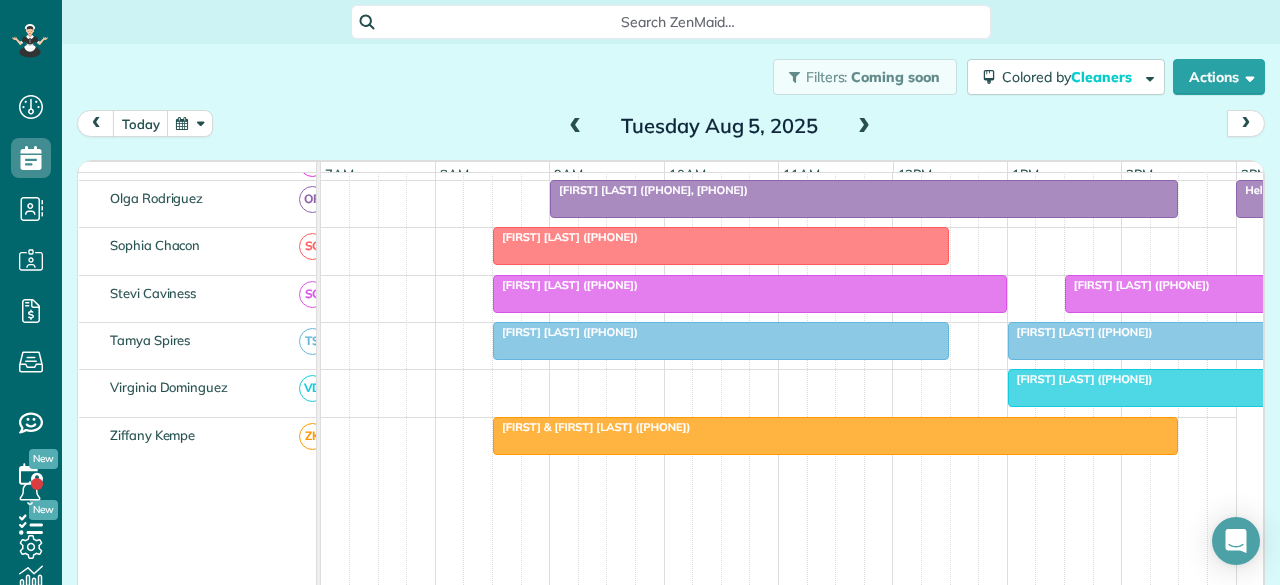 click at bounding box center (721, 341) 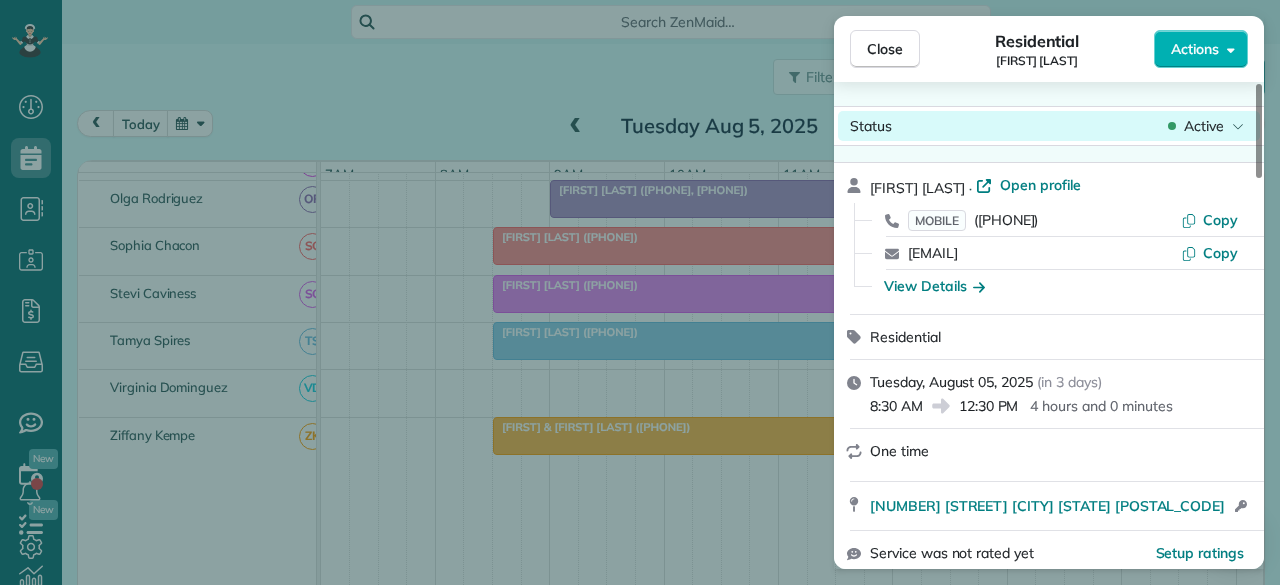 click on "Active" at bounding box center [1204, 126] 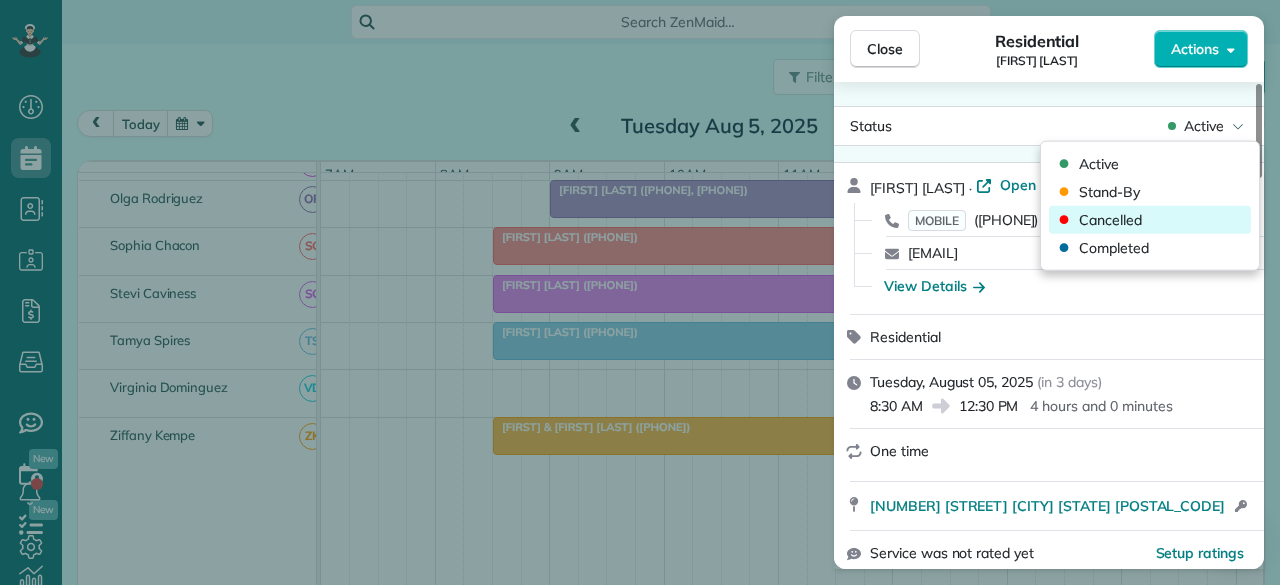 click on "Cancelled" at bounding box center (1110, 220) 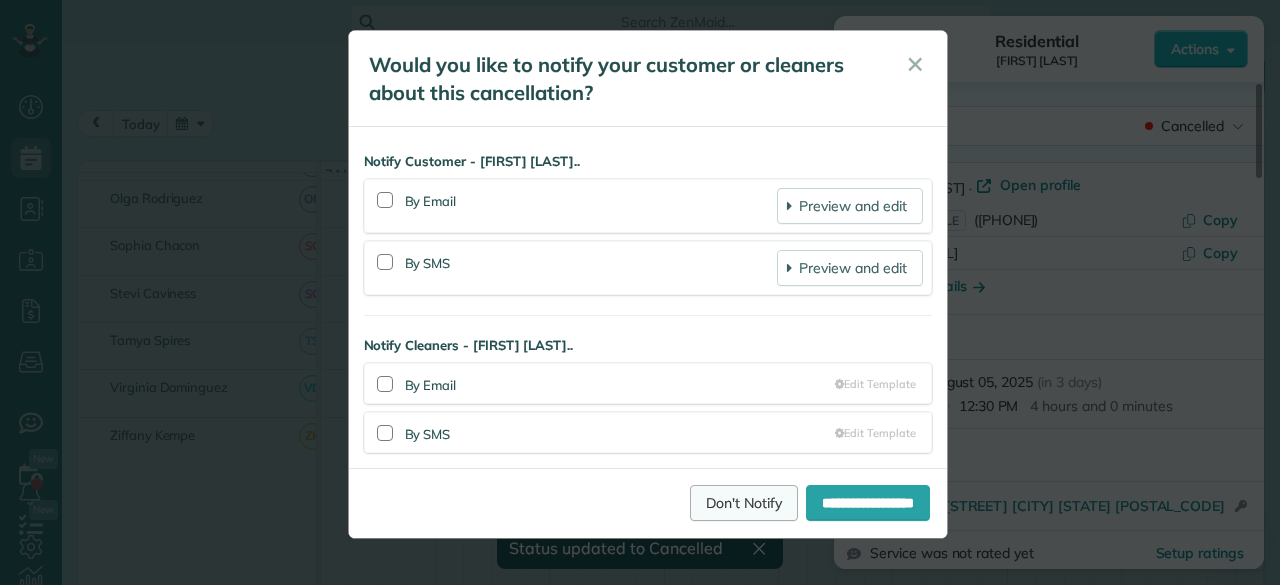click on "Don't Notify" at bounding box center [744, 503] 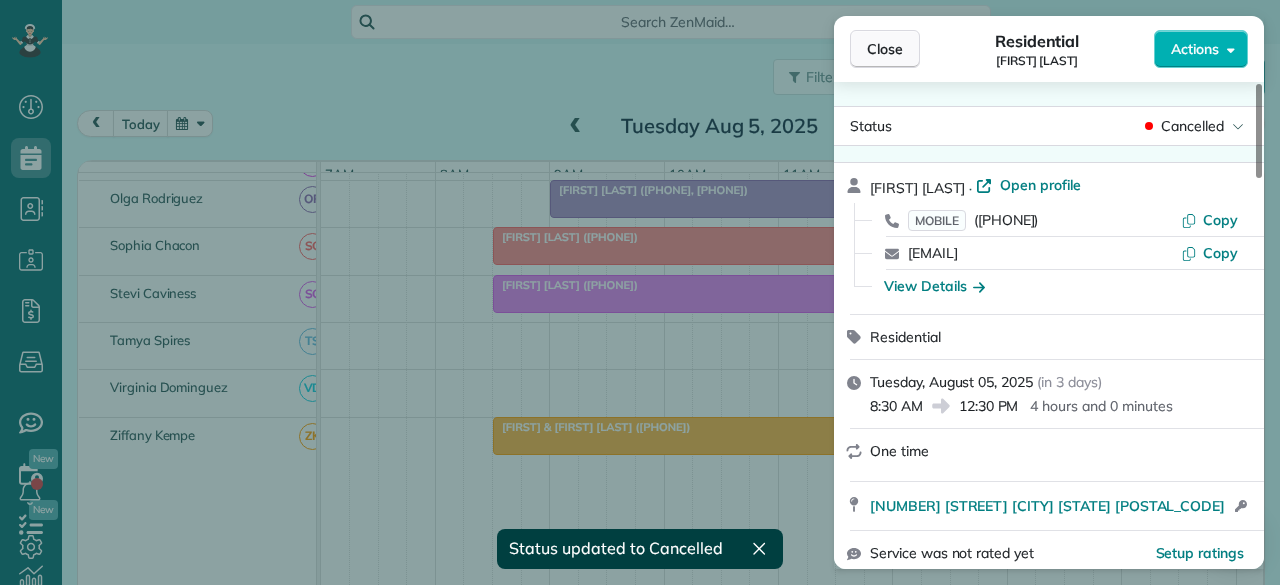 click on "Close" at bounding box center (885, 49) 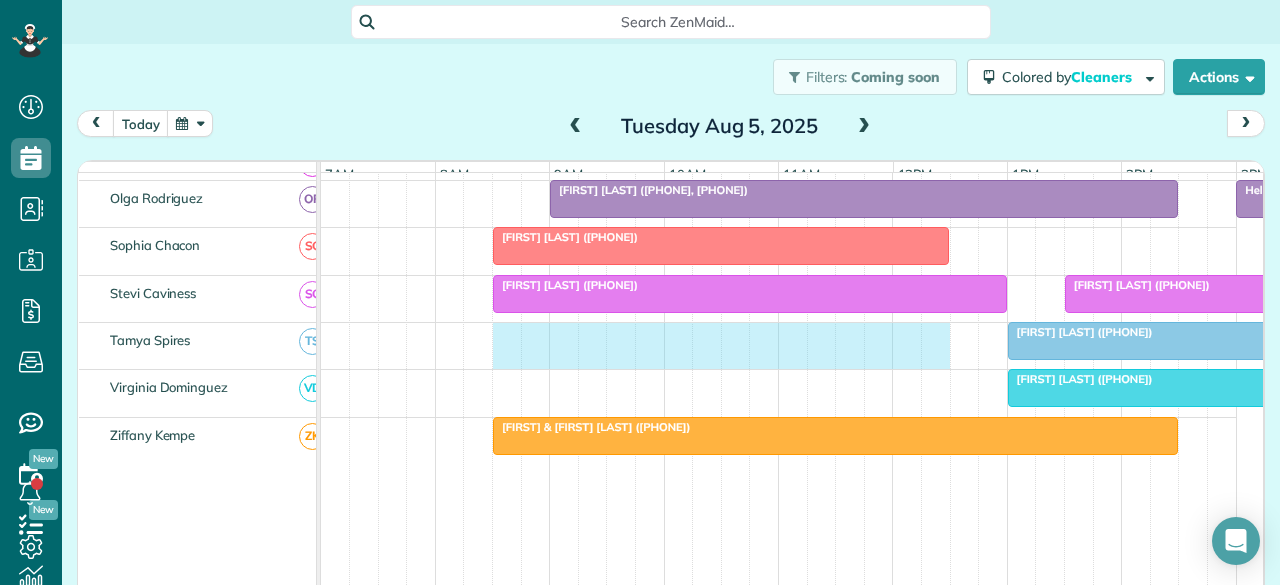 drag, startPoint x: 496, startPoint y: 347, endPoint x: 935, endPoint y: 353, distance: 439.041 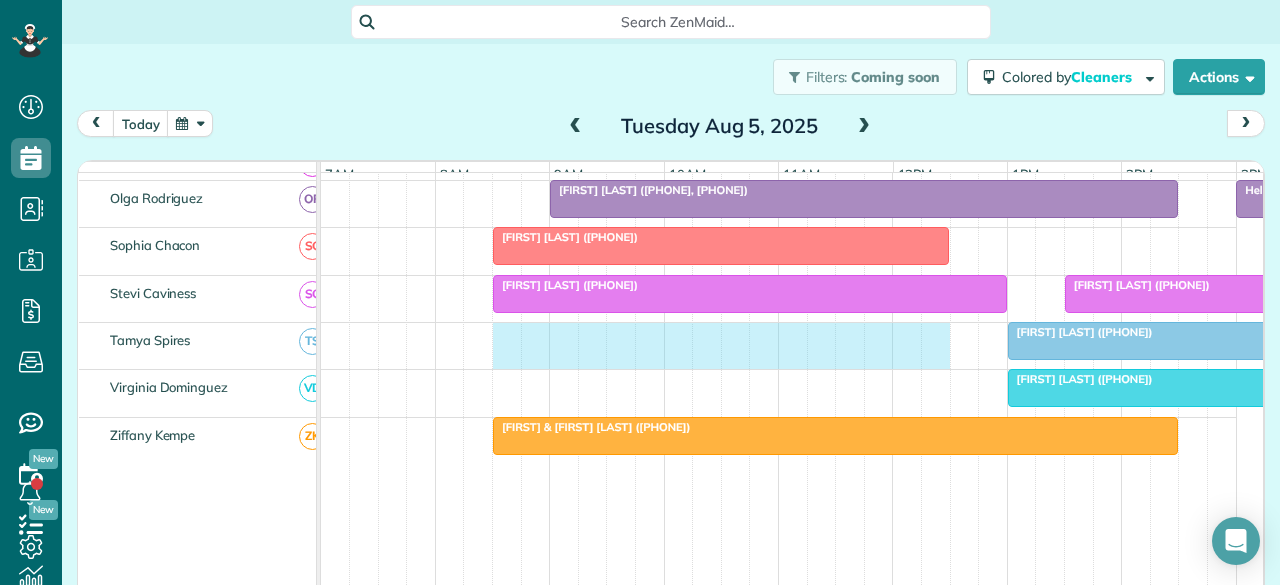 click on "[FIRST] [LAST] ([PHONE])" at bounding box center [779, 346] 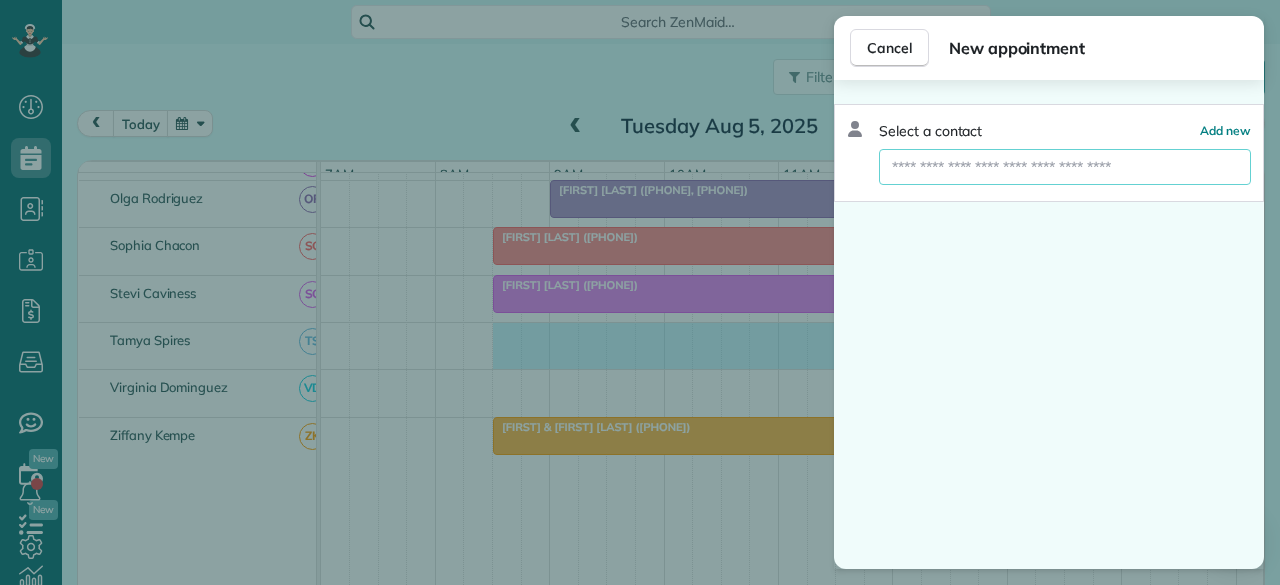 click at bounding box center [1065, 167] 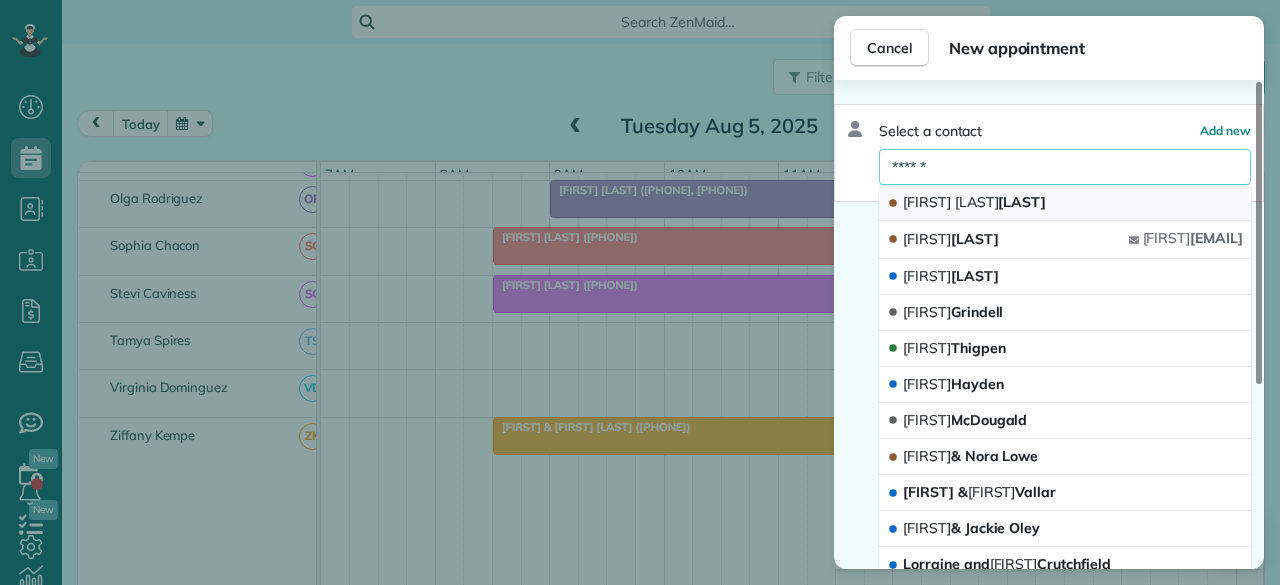 type on "******" 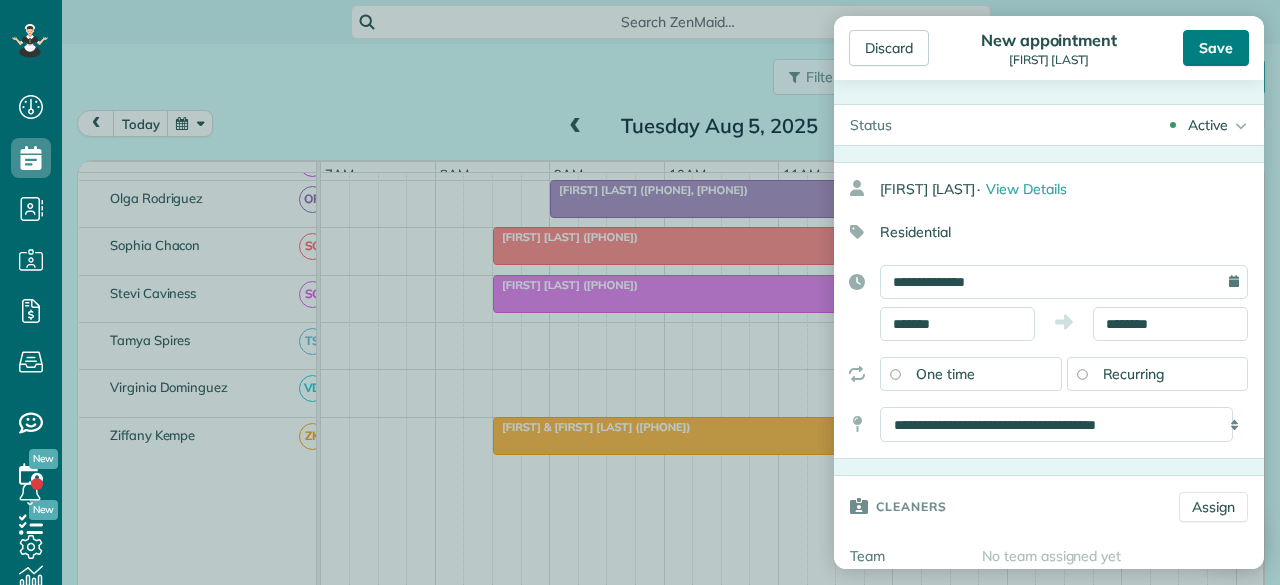 click on "Save" at bounding box center (1216, 48) 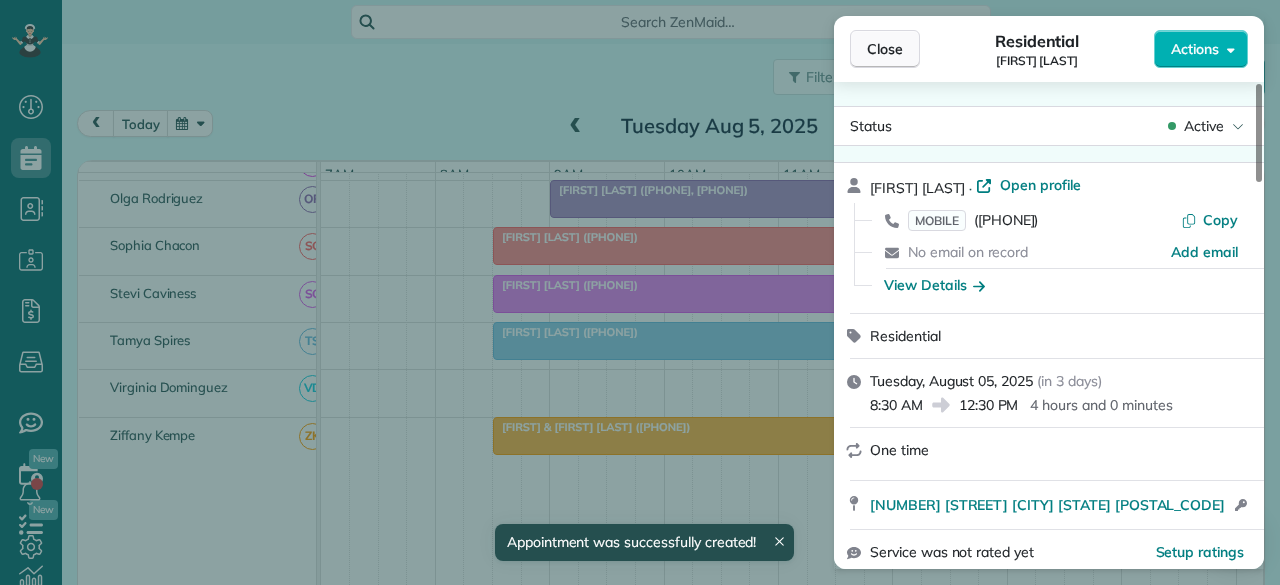 click on "Close" at bounding box center [885, 49] 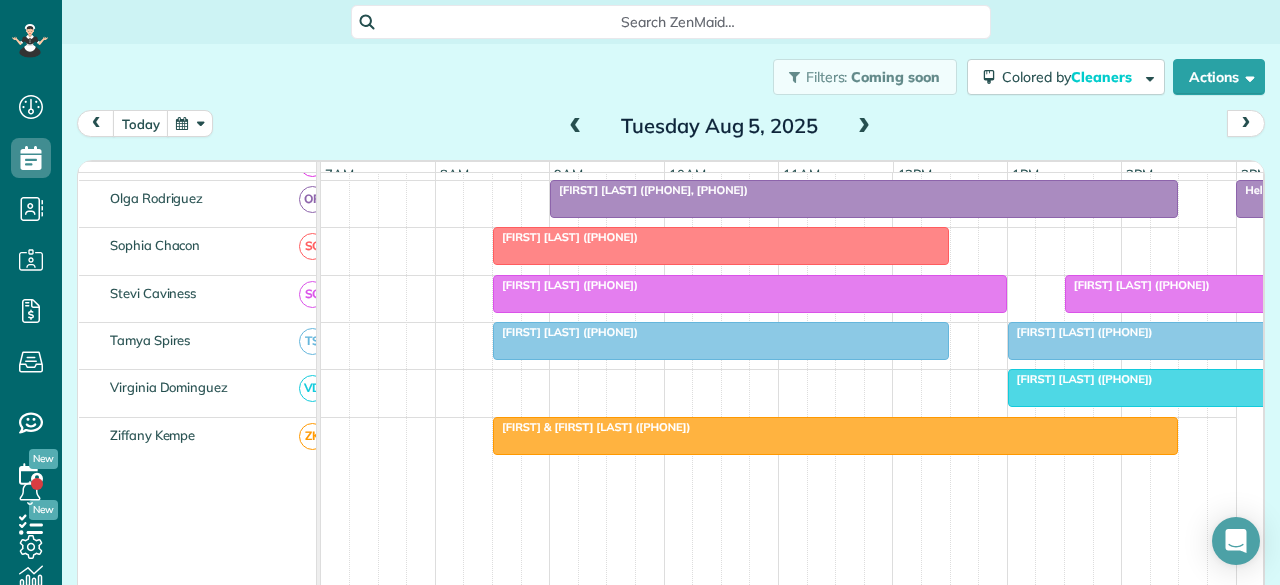 click at bounding box center (576, 127) 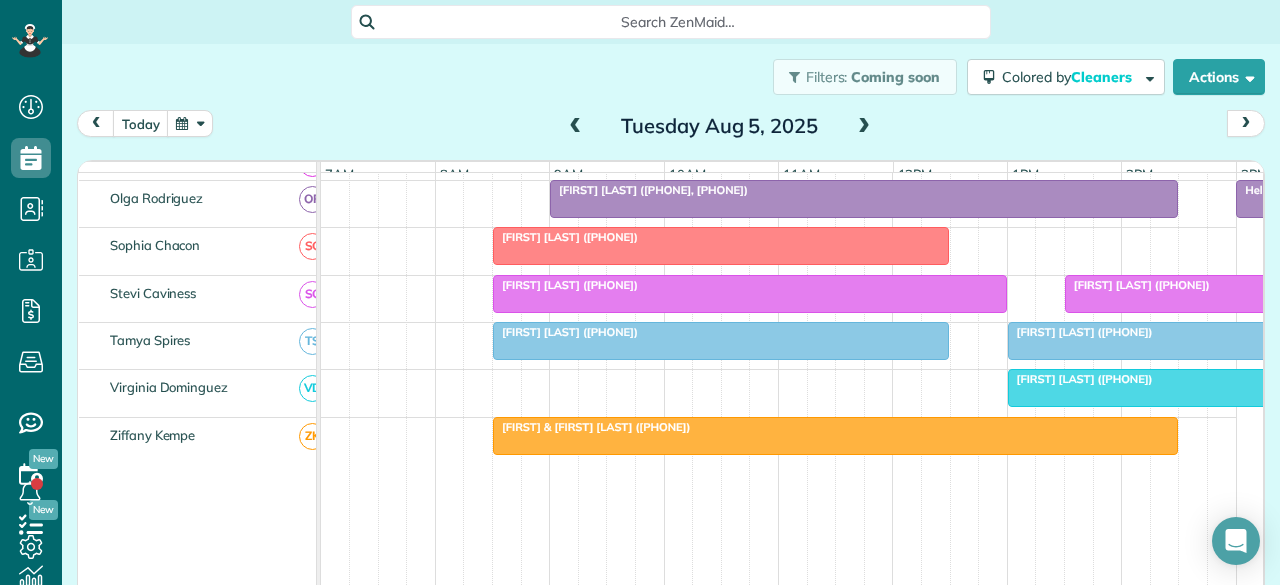 scroll, scrollTop: 996, scrollLeft: 0, axis: vertical 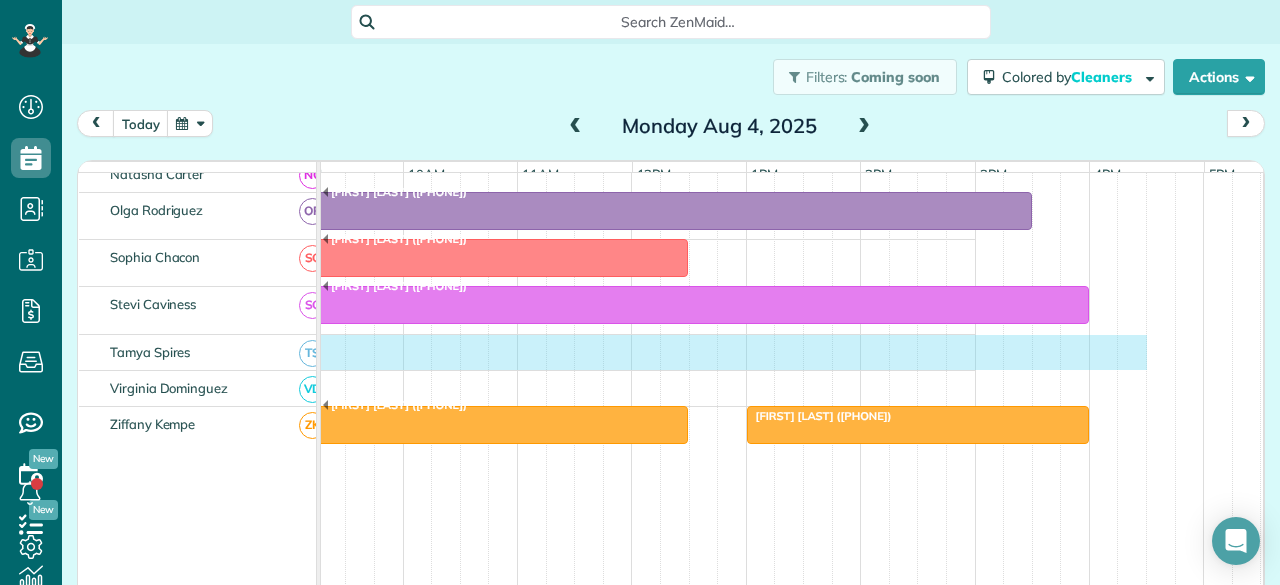 drag, startPoint x: 492, startPoint y: 354, endPoint x: 1132, endPoint y: 350, distance: 640.0125 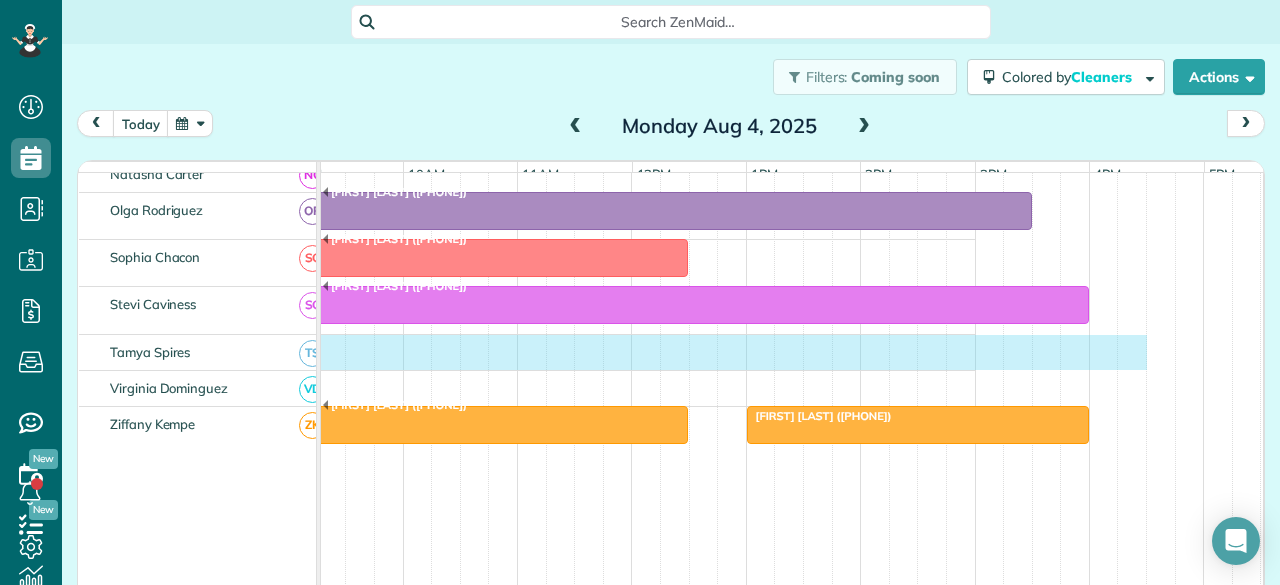 click at bounding box center [518, 352] 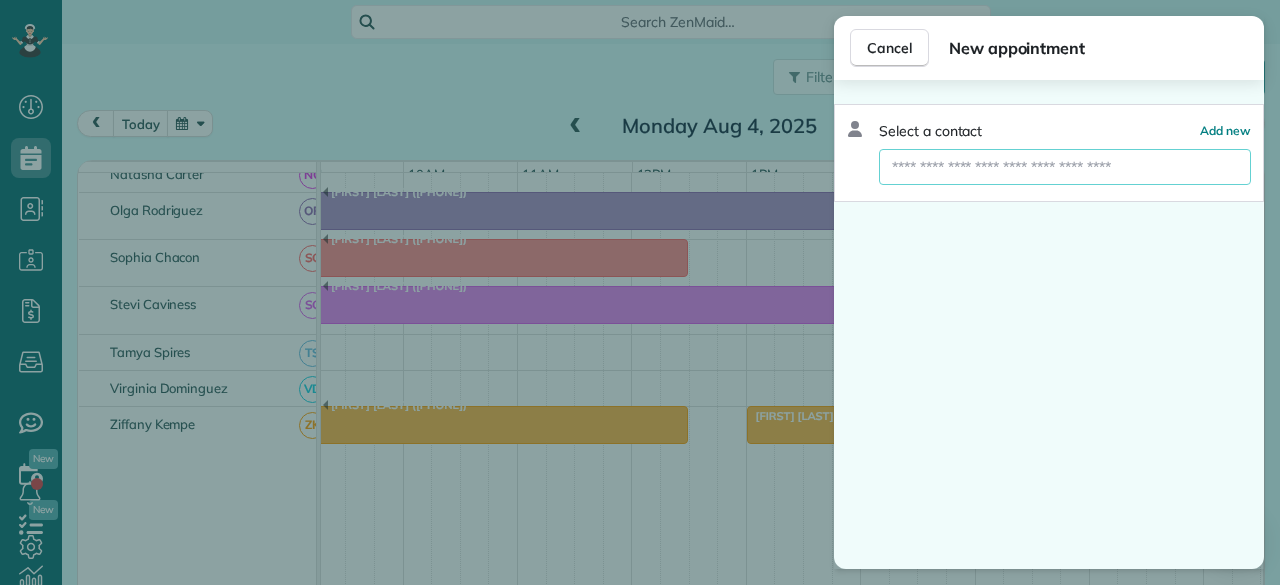 click at bounding box center (1065, 167) 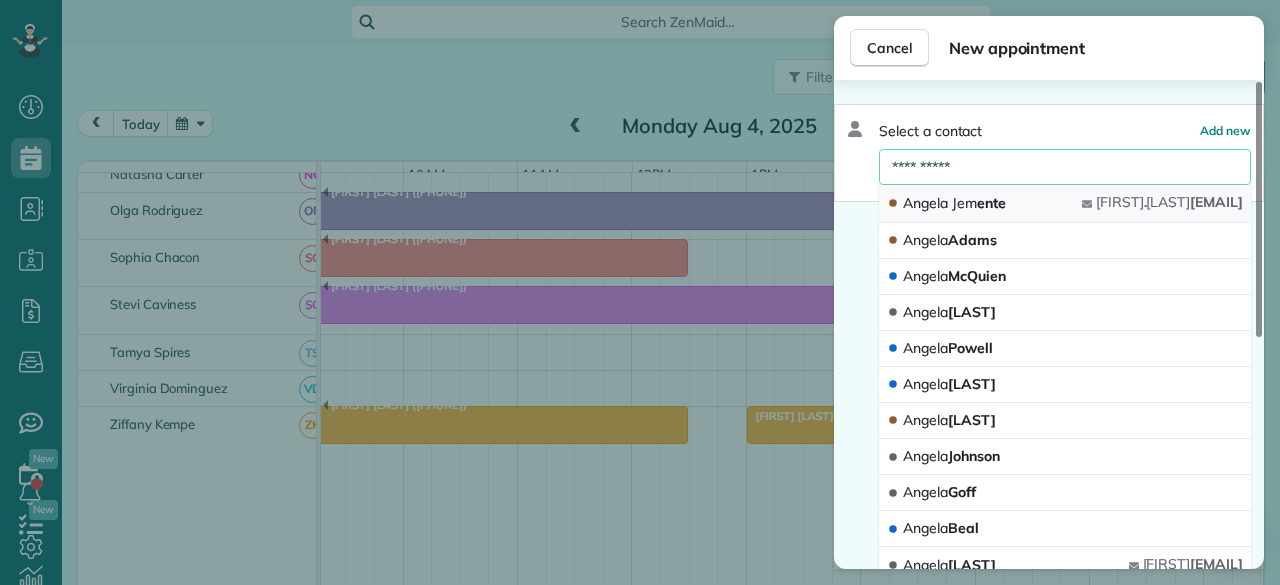 type on "**********" 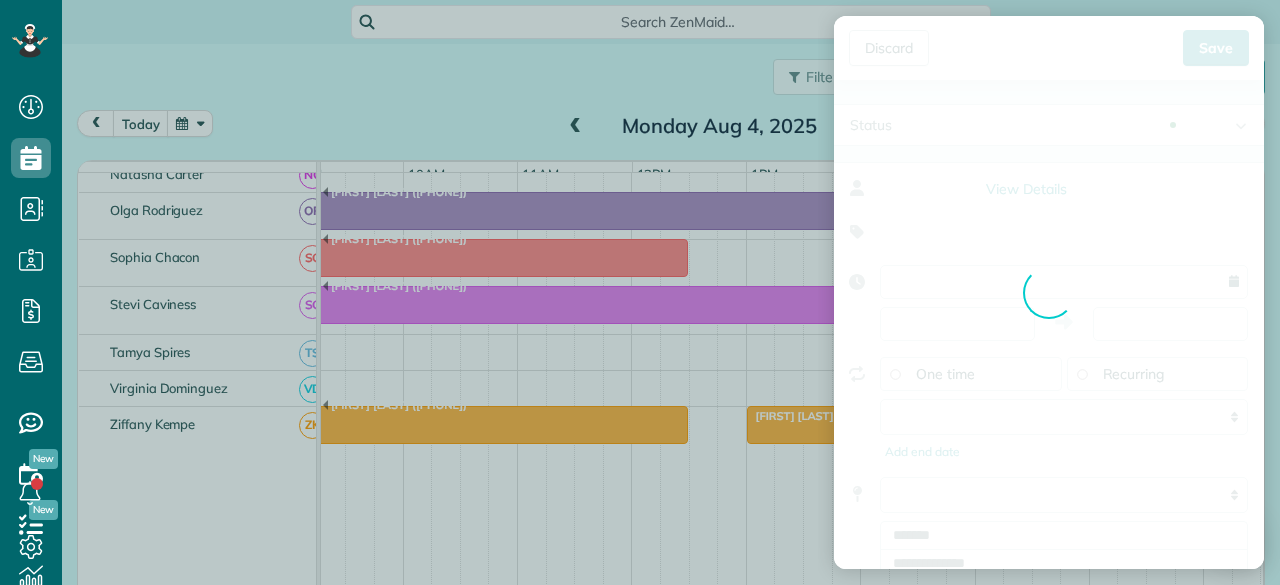type on "**********" 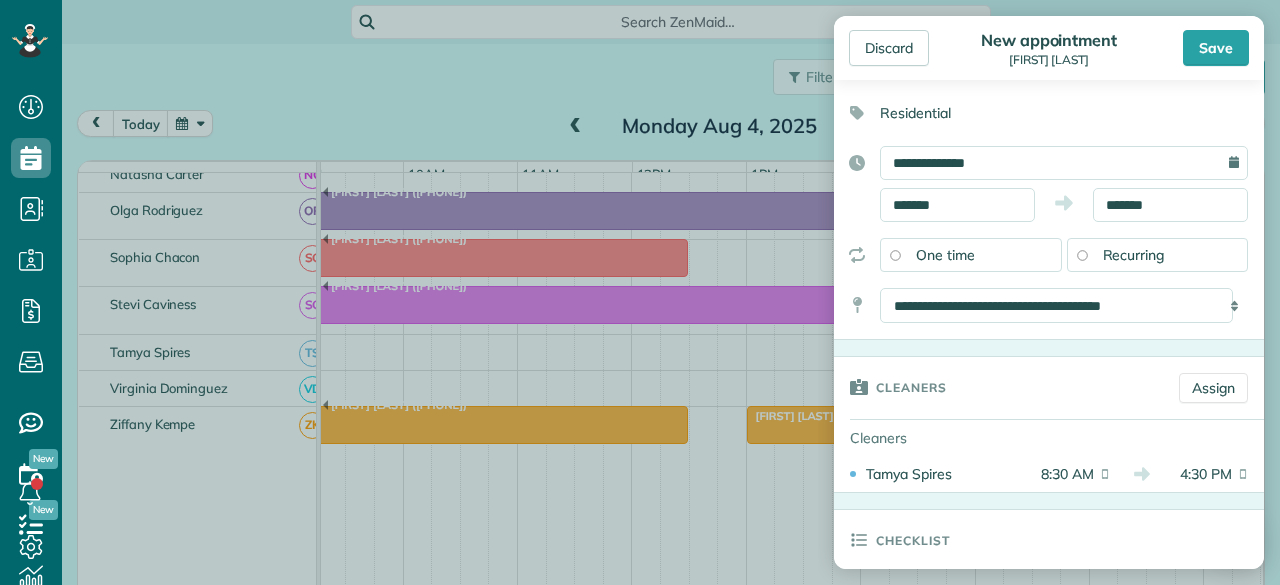 scroll, scrollTop: 200, scrollLeft: 0, axis: vertical 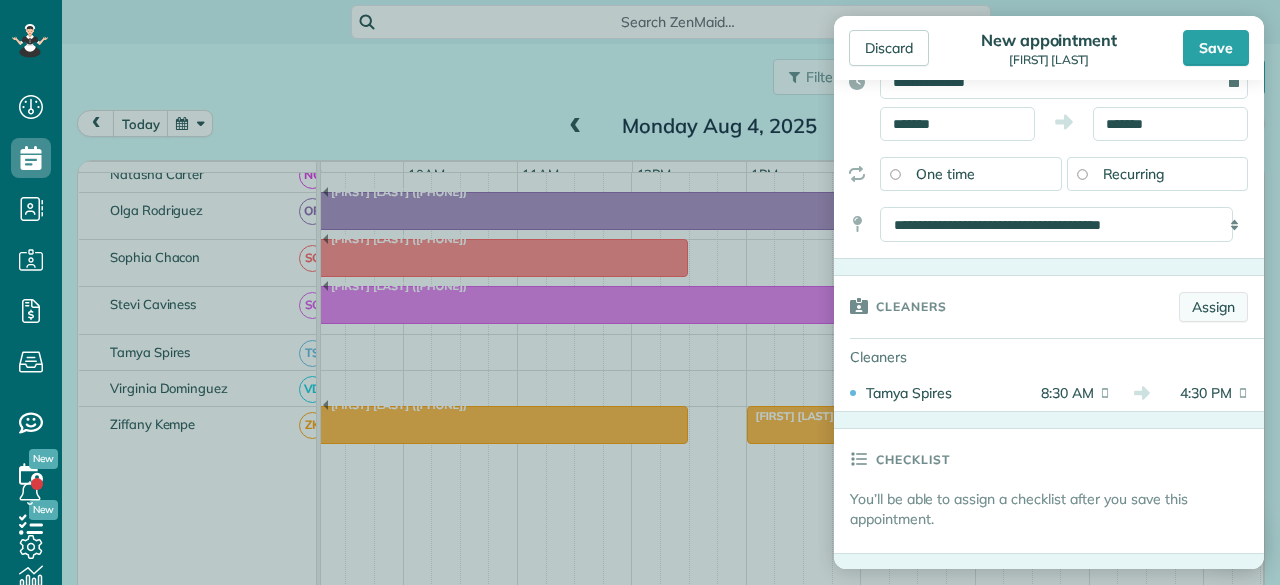 click on "Assign" at bounding box center (1213, 307) 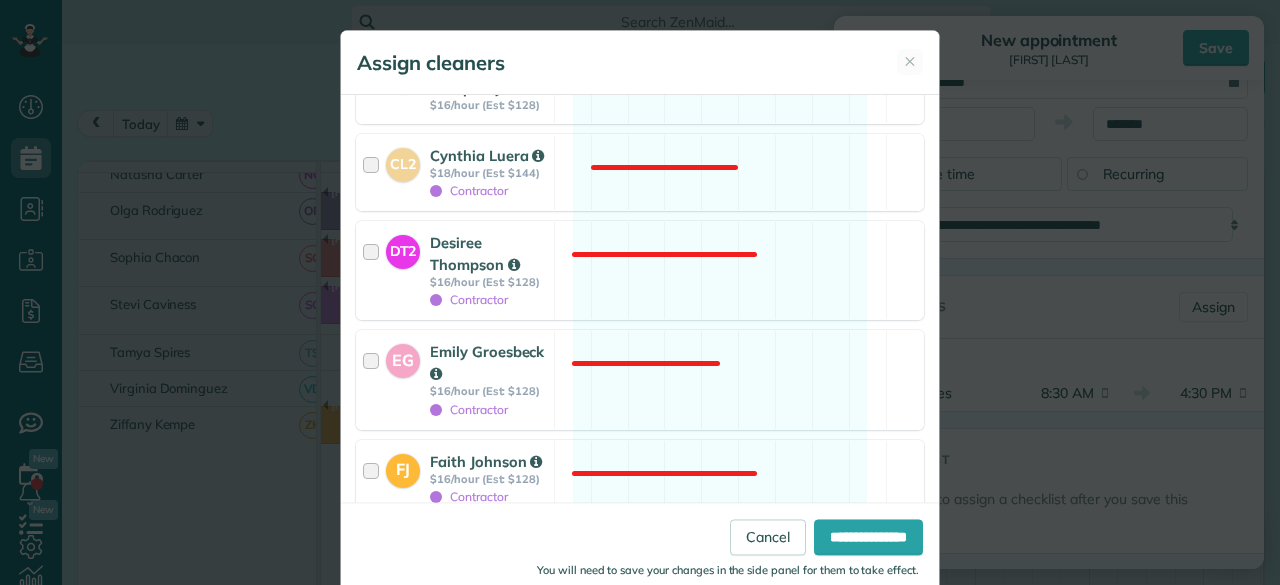scroll, scrollTop: 1400, scrollLeft: 0, axis: vertical 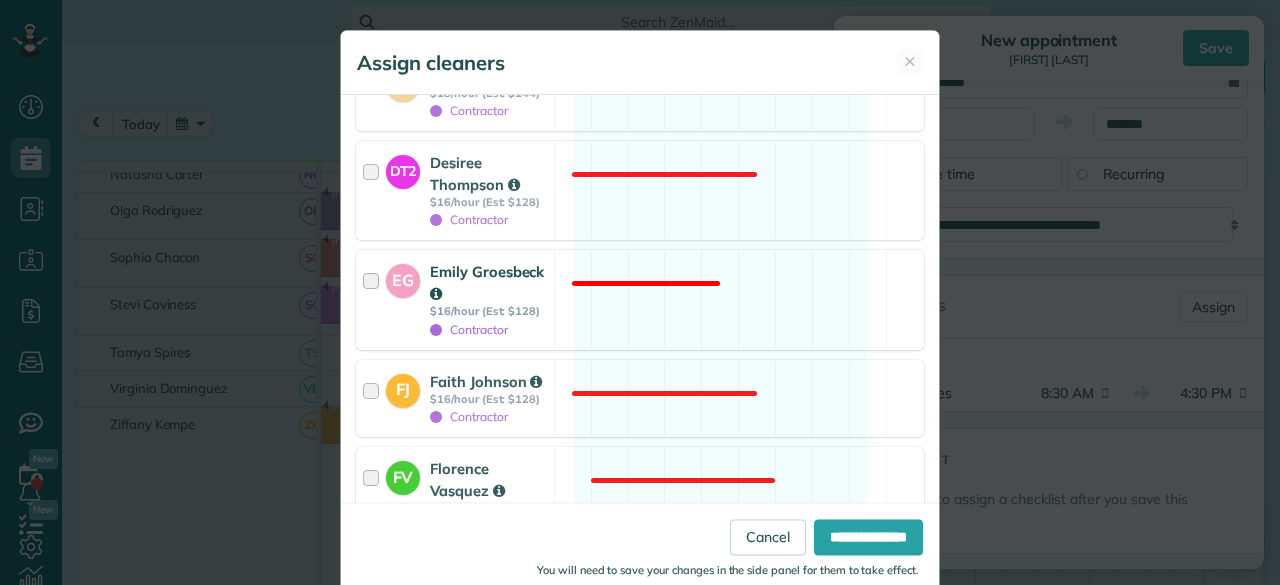click on "Emily Groesbeck" at bounding box center (489, 282) 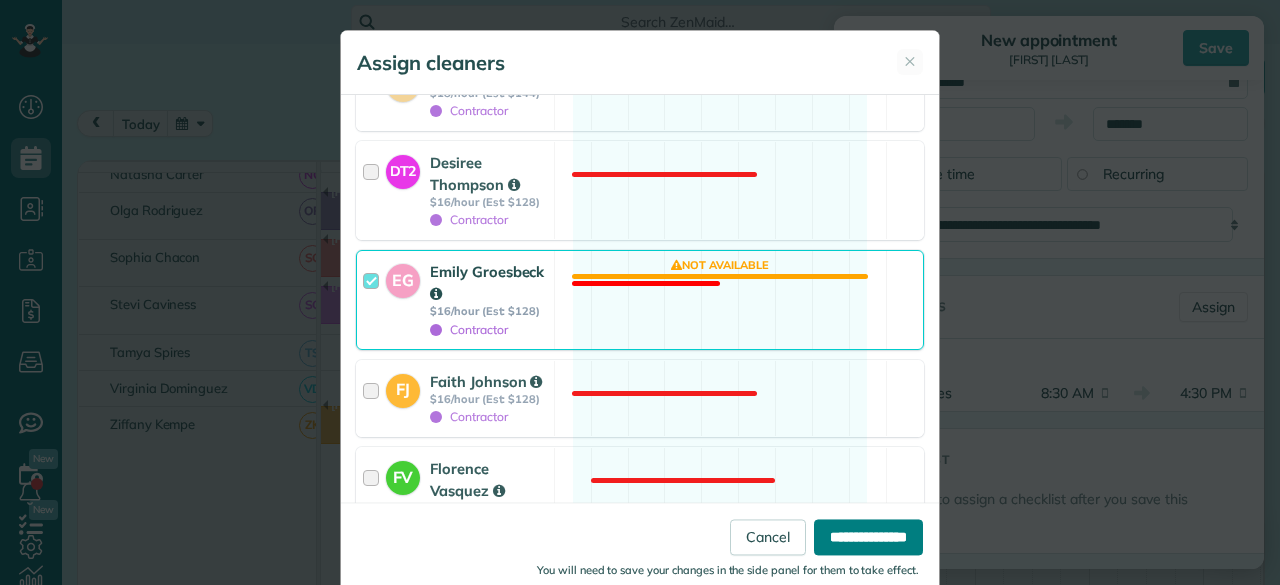 click on "**********" at bounding box center [868, 537] 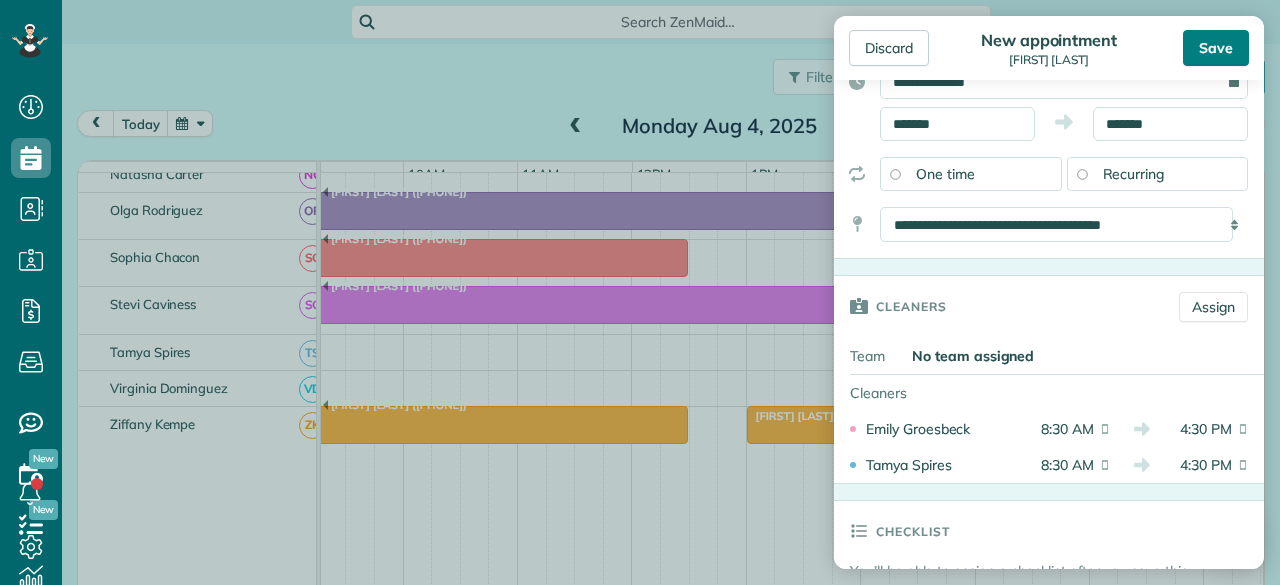 click on "Save" at bounding box center [1216, 48] 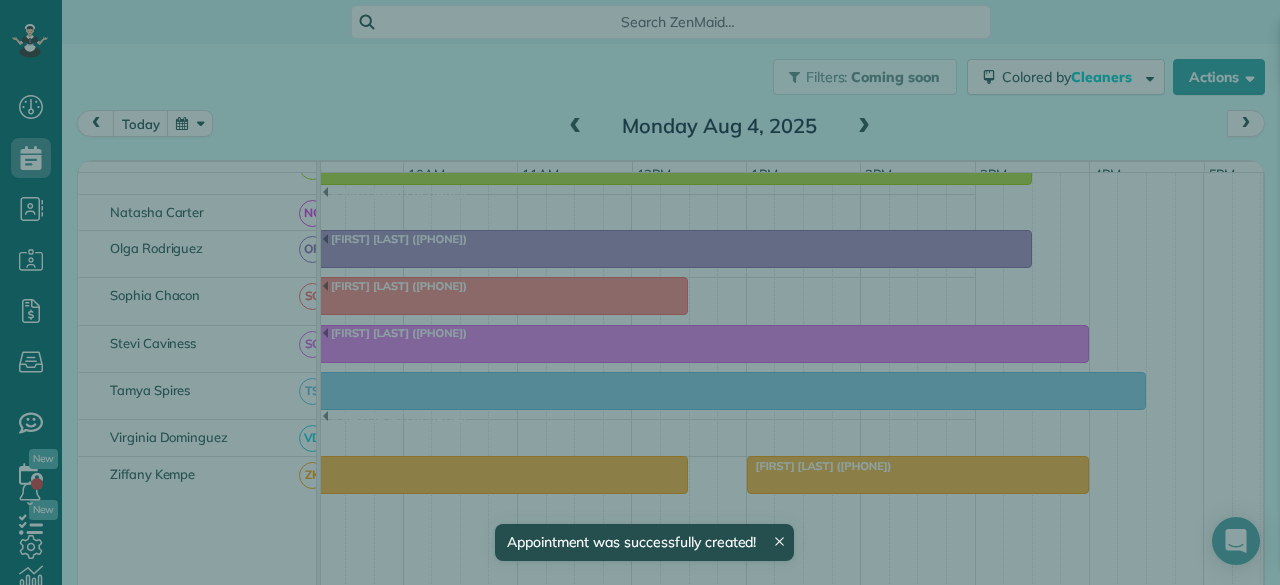 scroll, scrollTop: 1204, scrollLeft: 261, axis: both 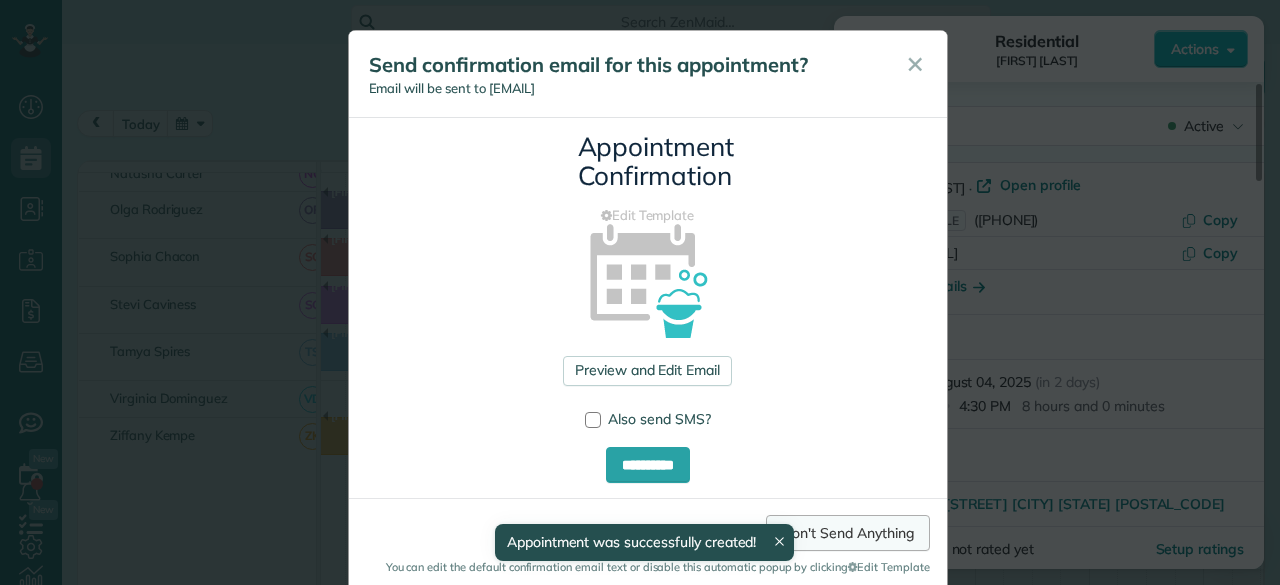 click on "Don't Send Anything" at bounding box center [847, 533] 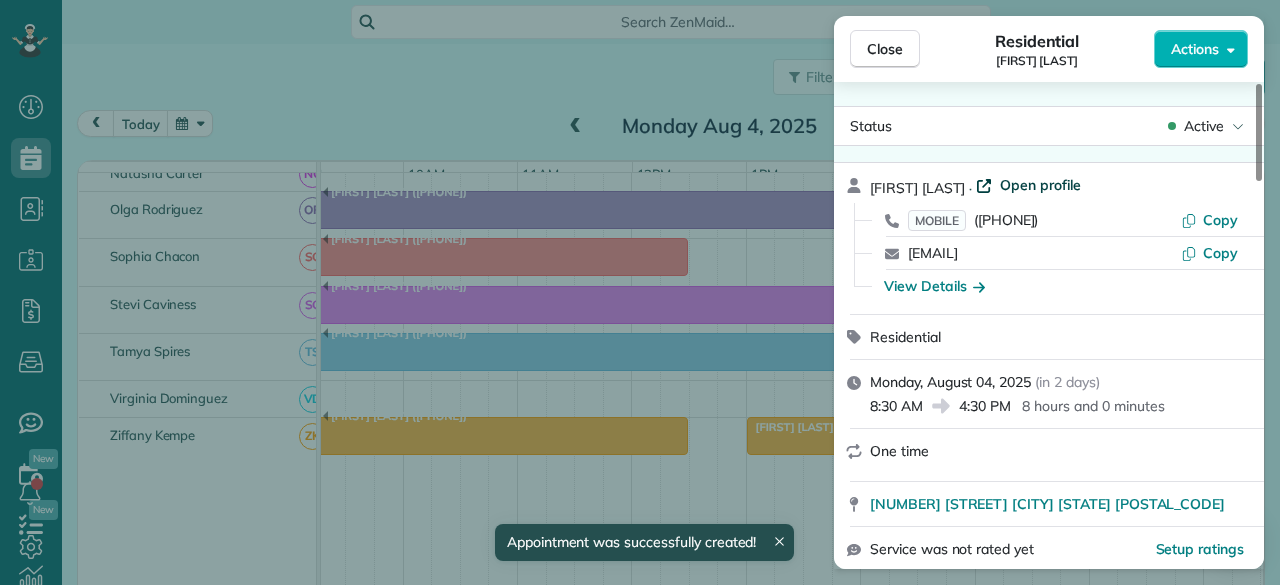 click on "Open profile" at bounding box center (1040, 185) 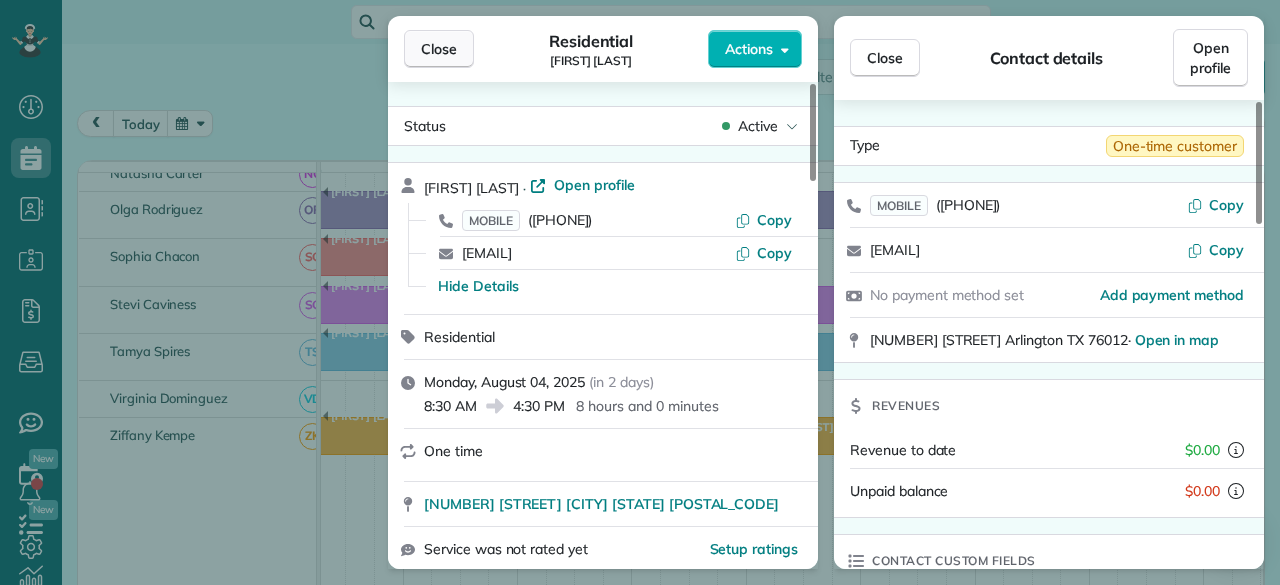 click on "Close" at bounding box center (439, 49) 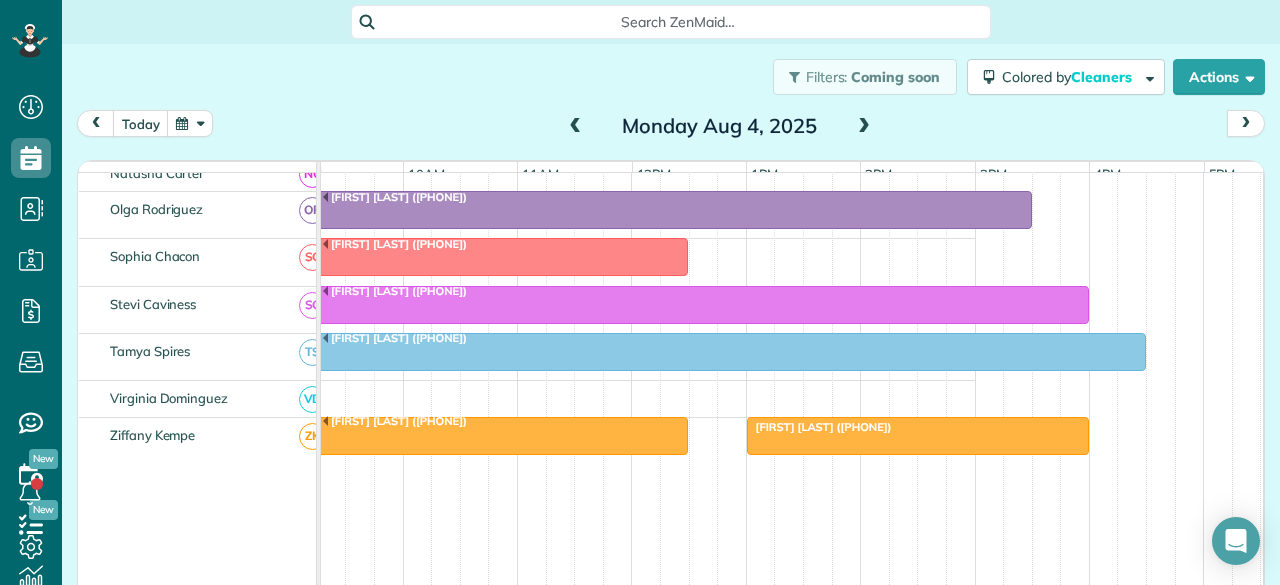 scroll, scrollTop: 1104, scrollLeft: 261, axis: both 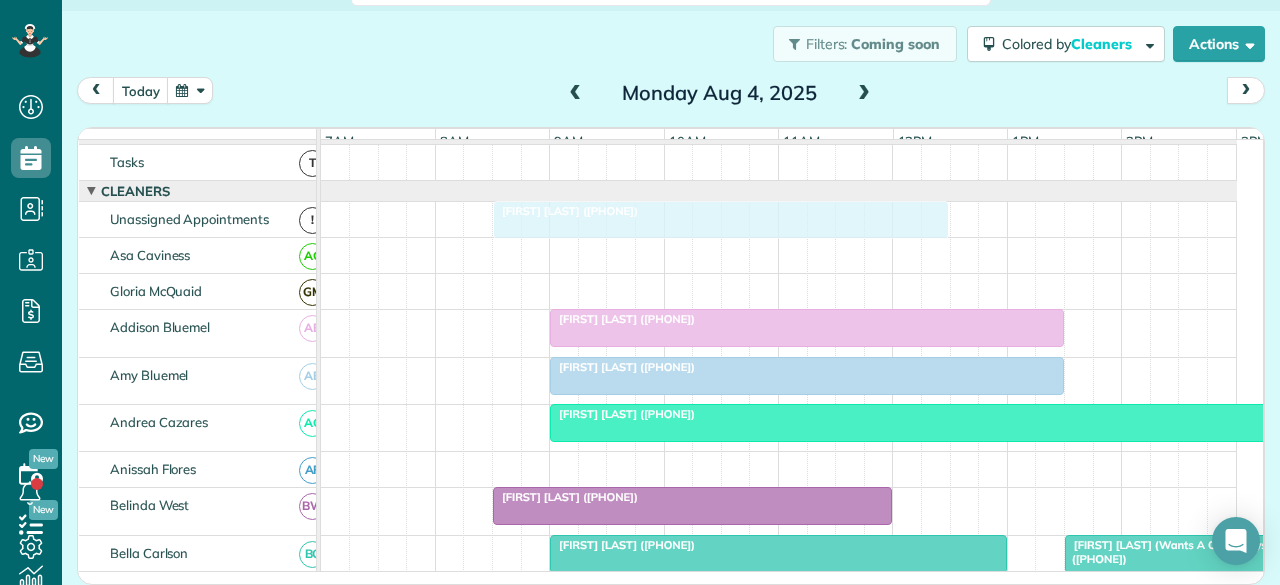drag, startPoint x: 579, startPoint y: 370, endPoint x: 588, endPoint y: 225, distance: 145.27904 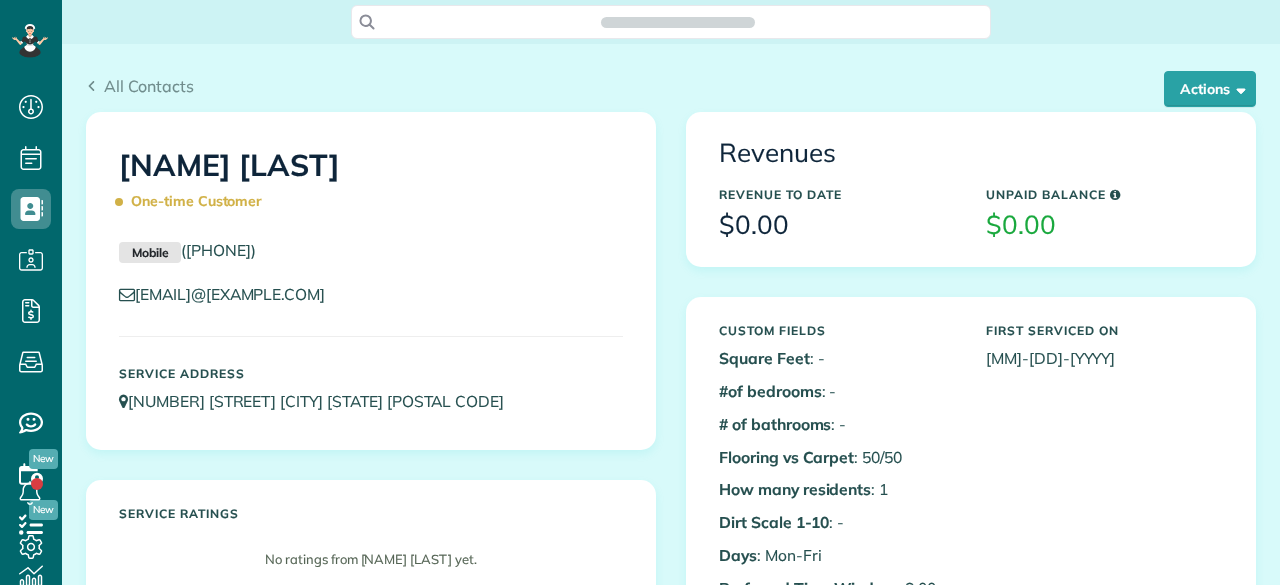 scroll, scrollTop: 0, scrollLeft: 0, axis: both 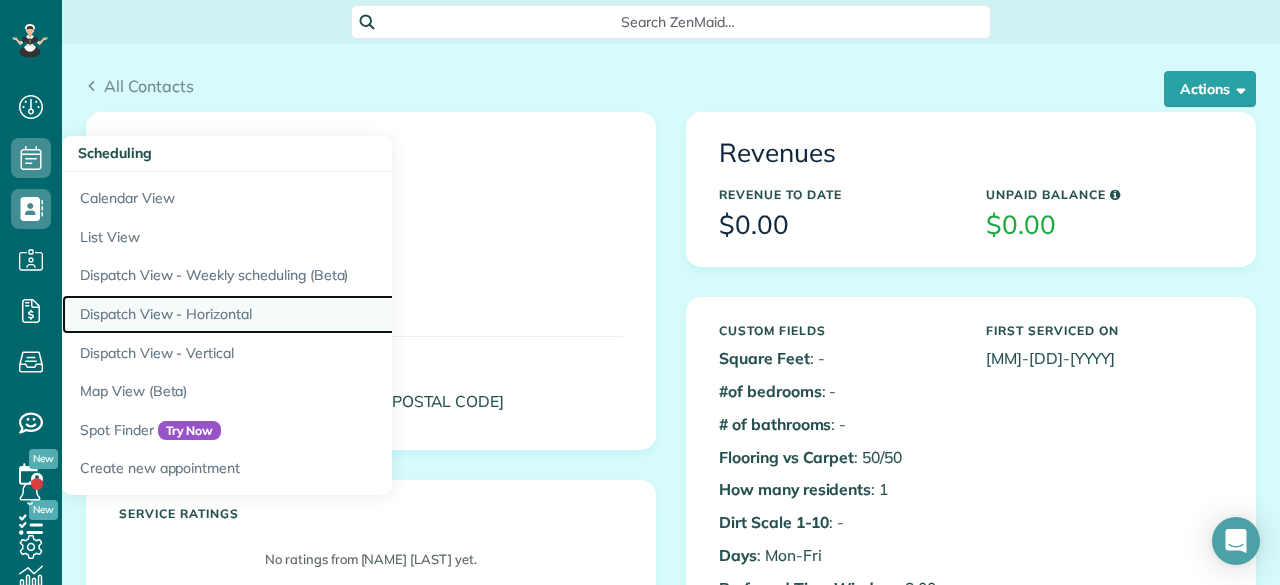 click on "Dispatch View - Horizontal" at bounding box center [312, 314] 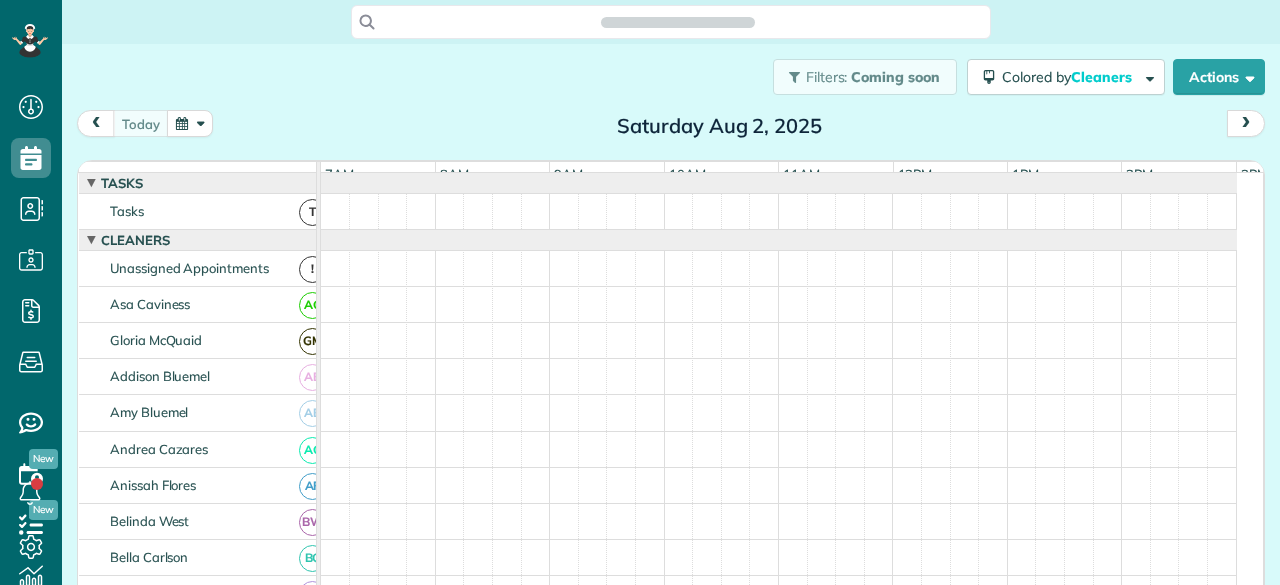 scroll, scrollTop: 0, scrollLeft: 0, axis: both 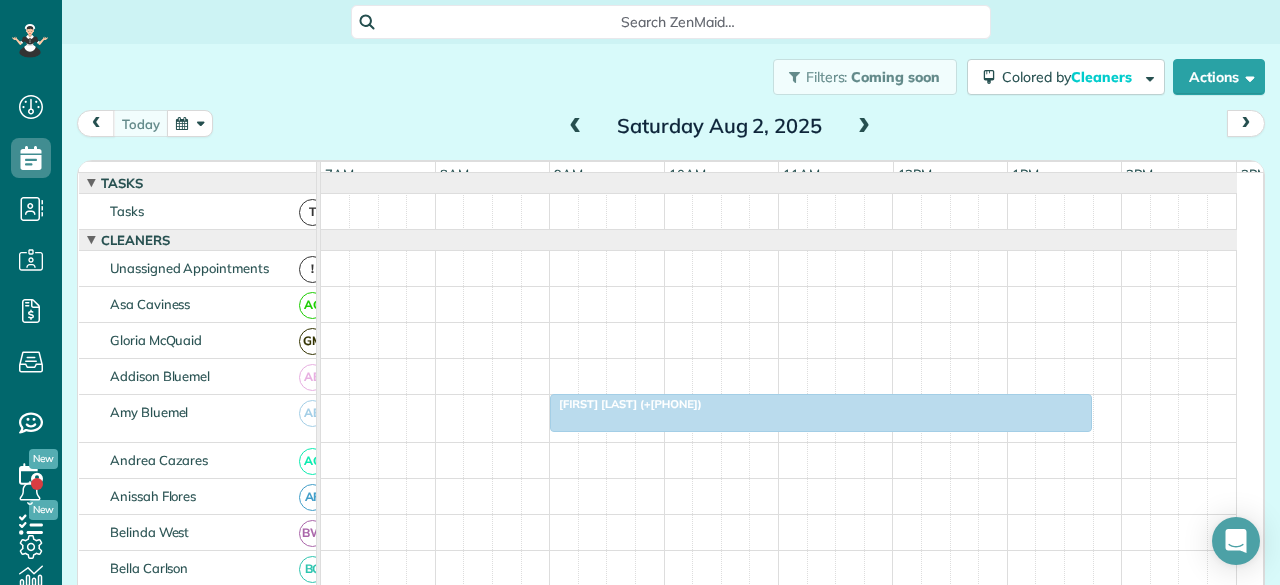 click at bounding box center [1246, 123] 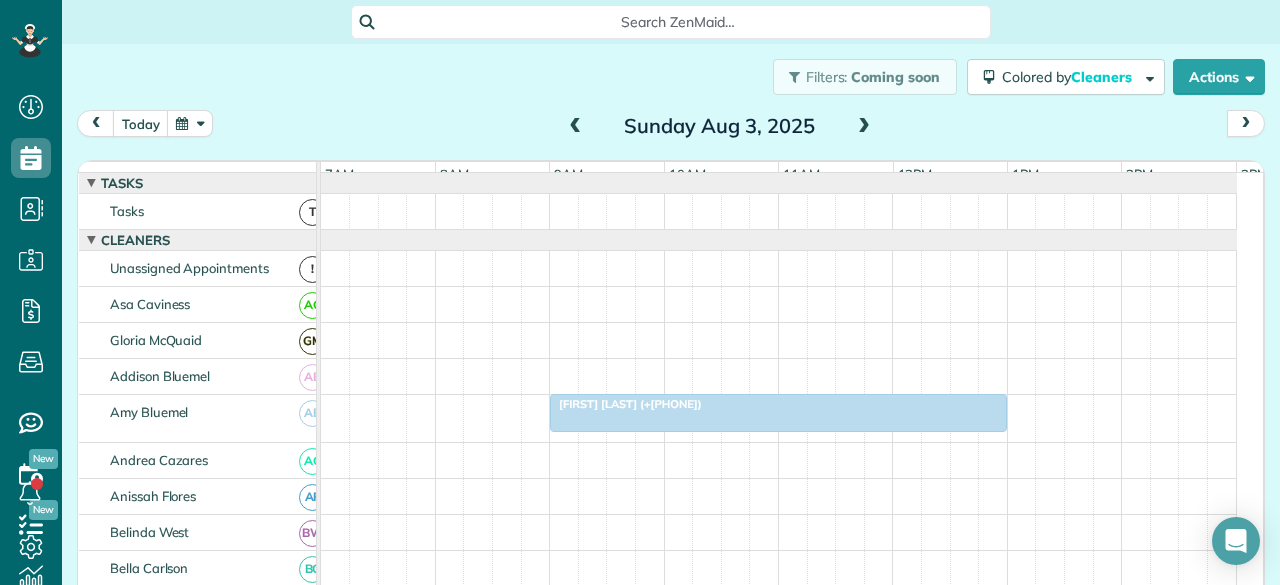 click at bounding box center (1246, 123) 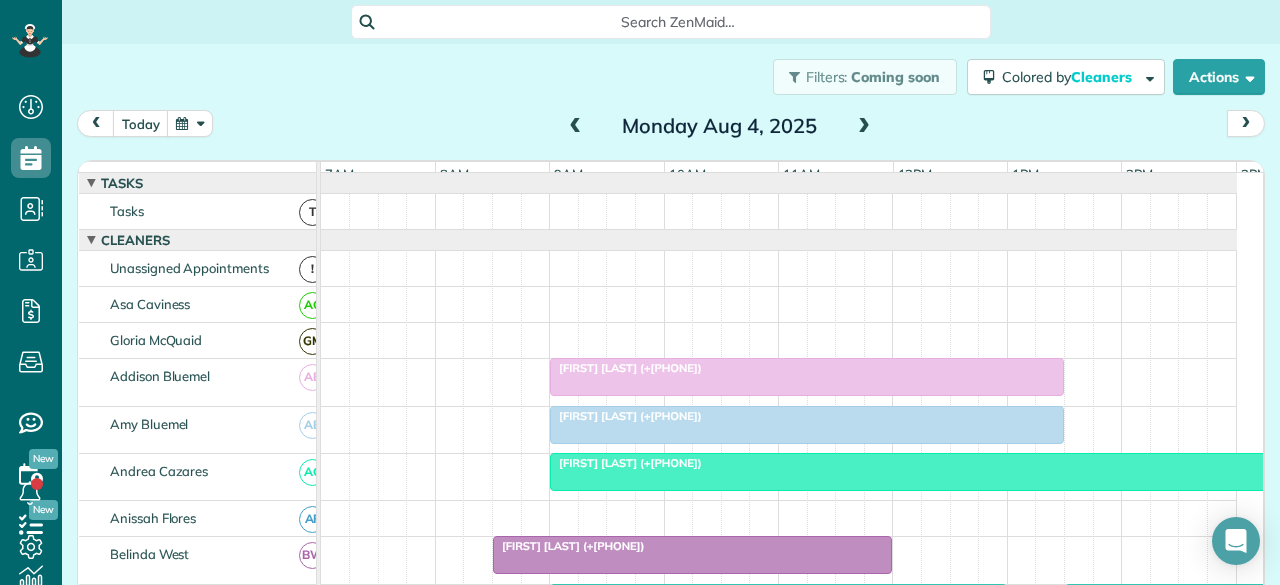 click at bounding box center [576, 127] 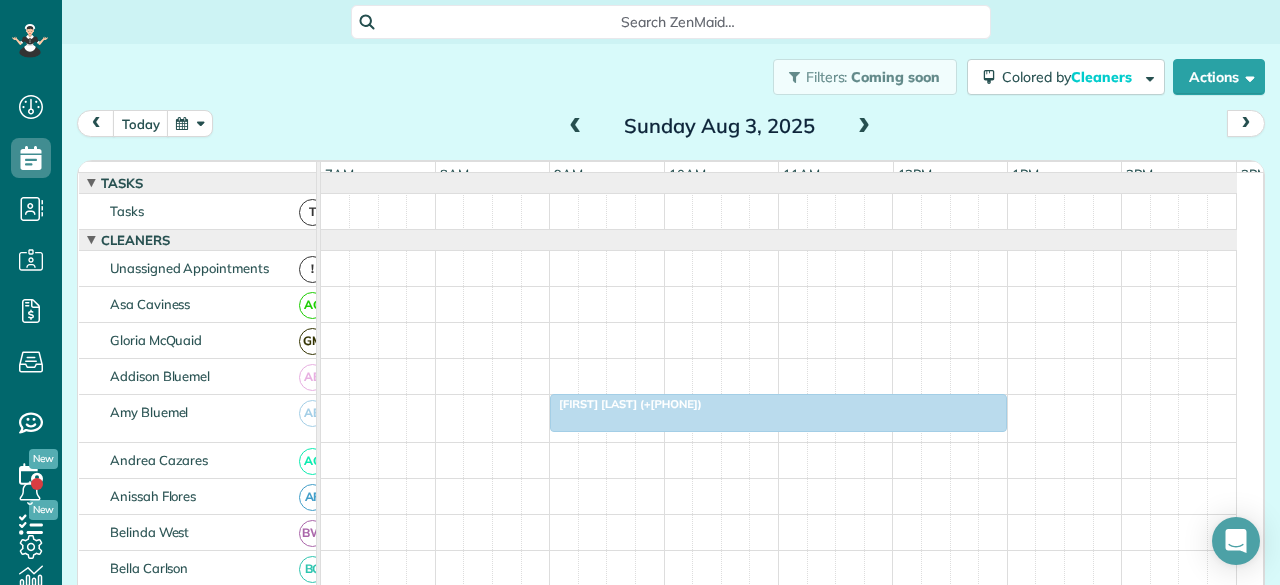 click at bounding box center (576, 127) 